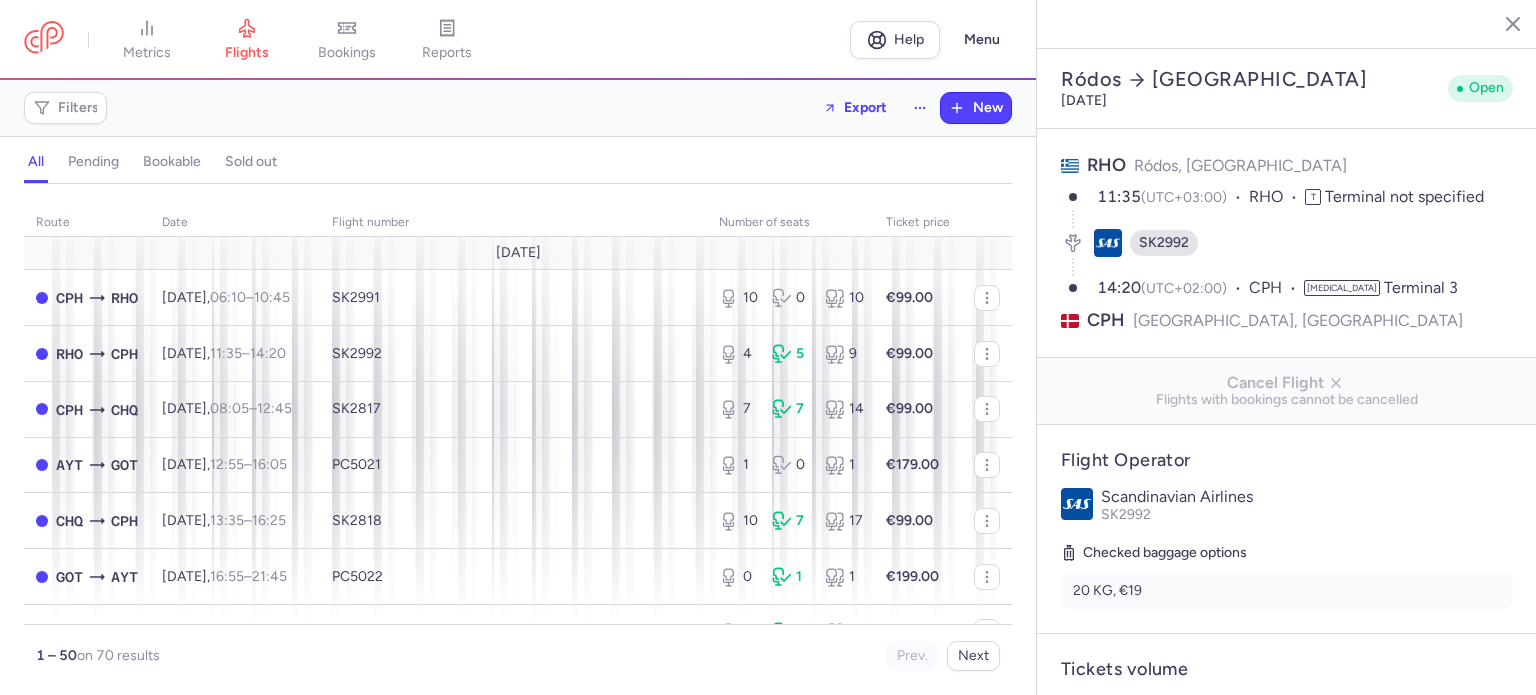 select on "hours" 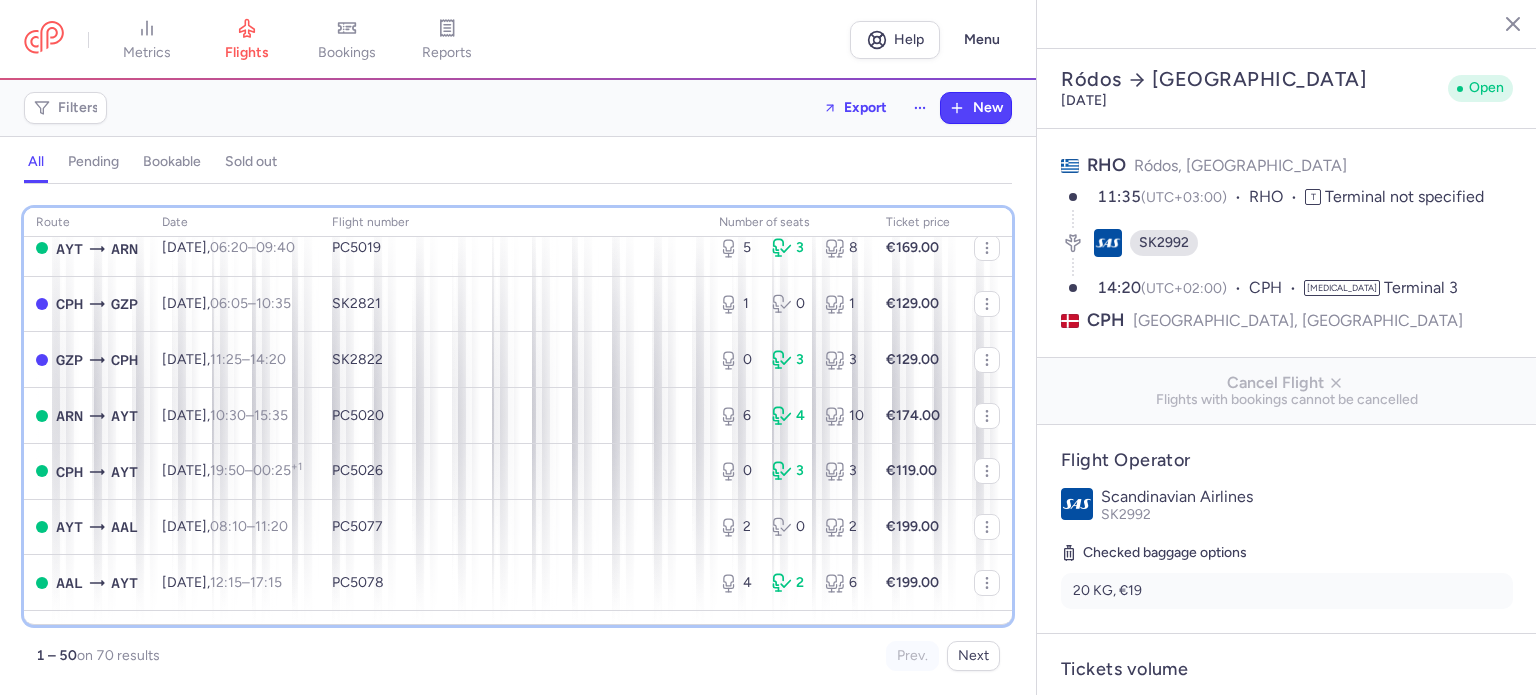 scroll, scrollTop: 391, scrollLeft: 0, axis: vertical 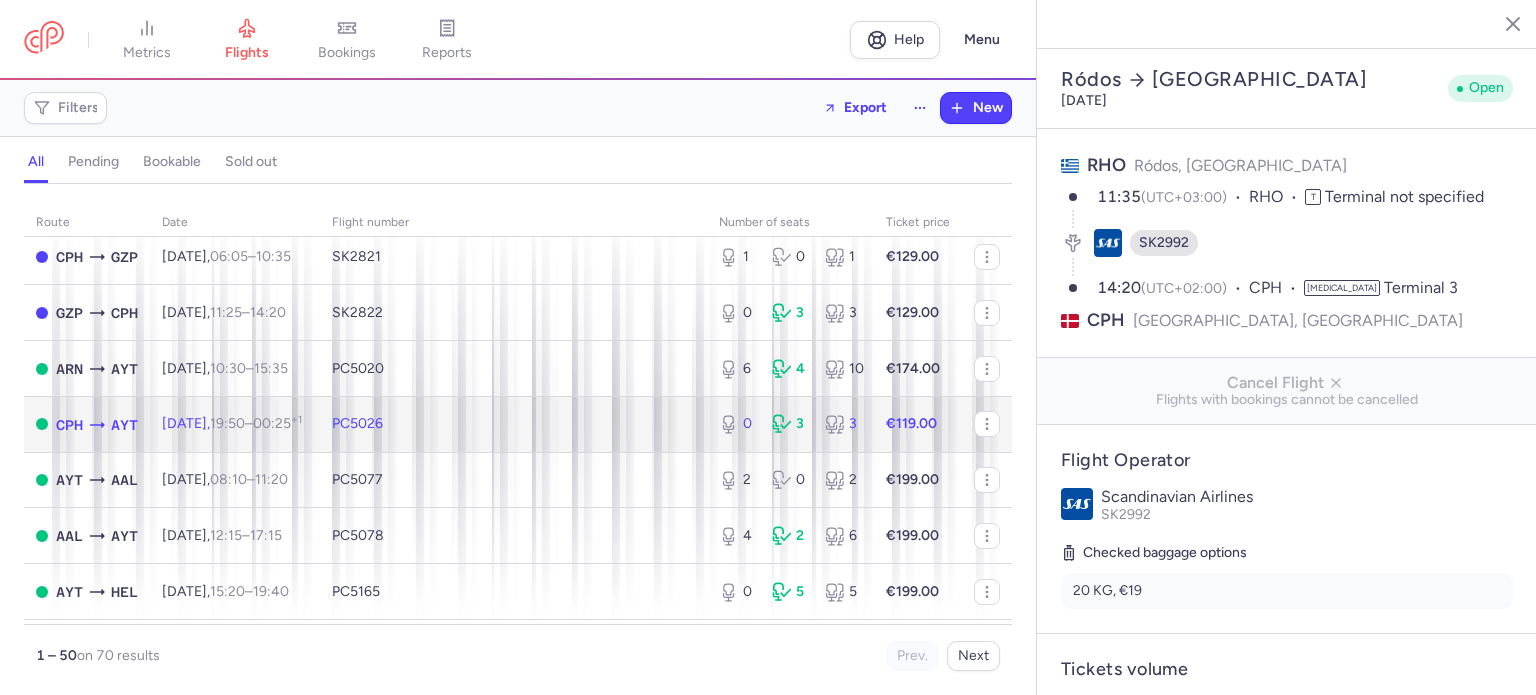 click on "€119.00" at bounding box center [918, 424] 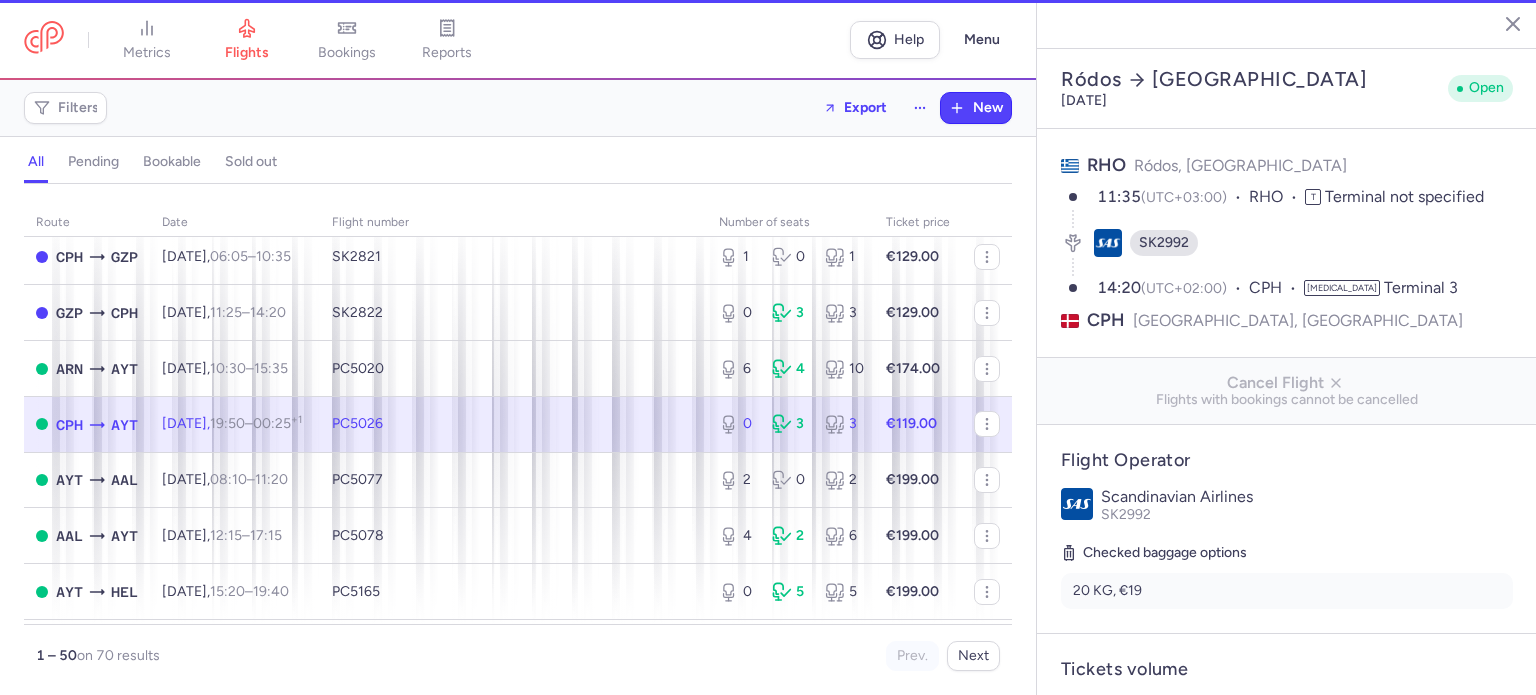 type on "0" 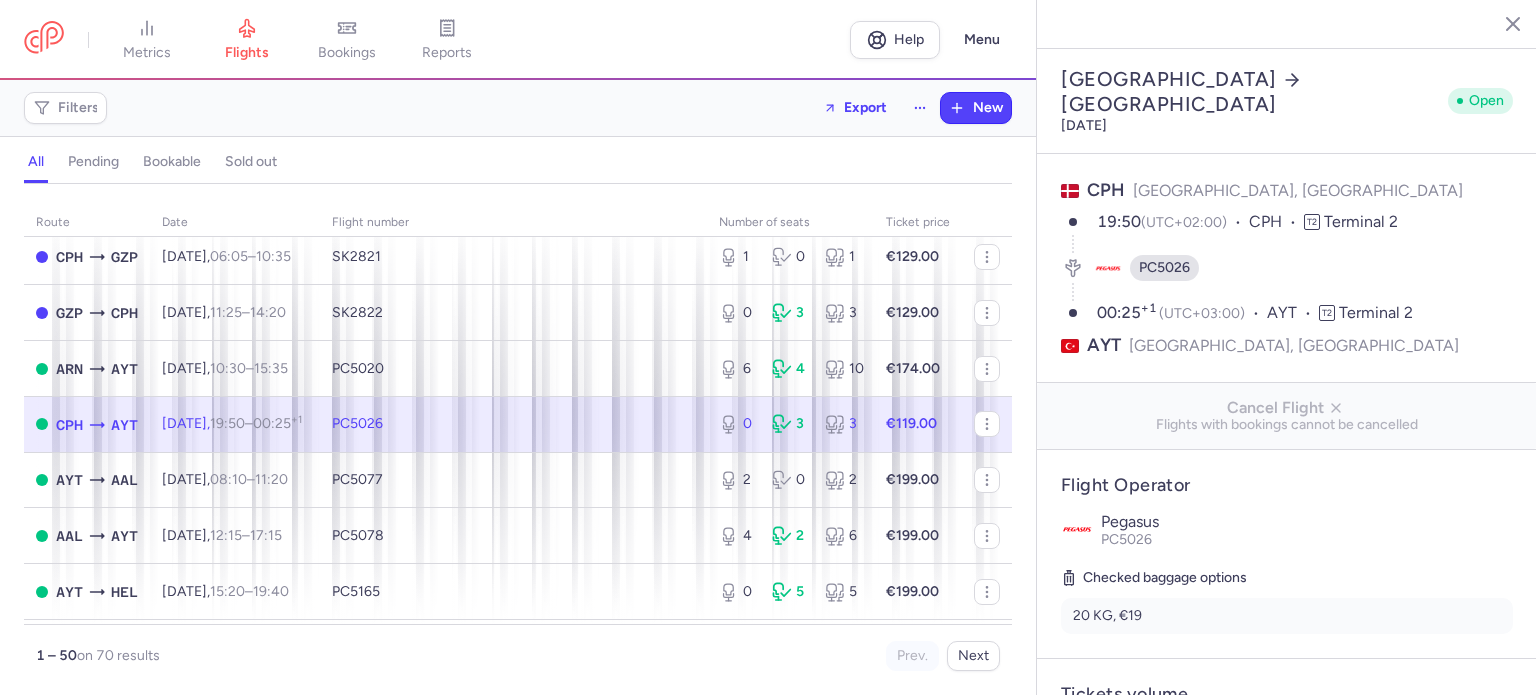 scroll, scrollTop: 608, scrollLeft: 0, axis: vertical 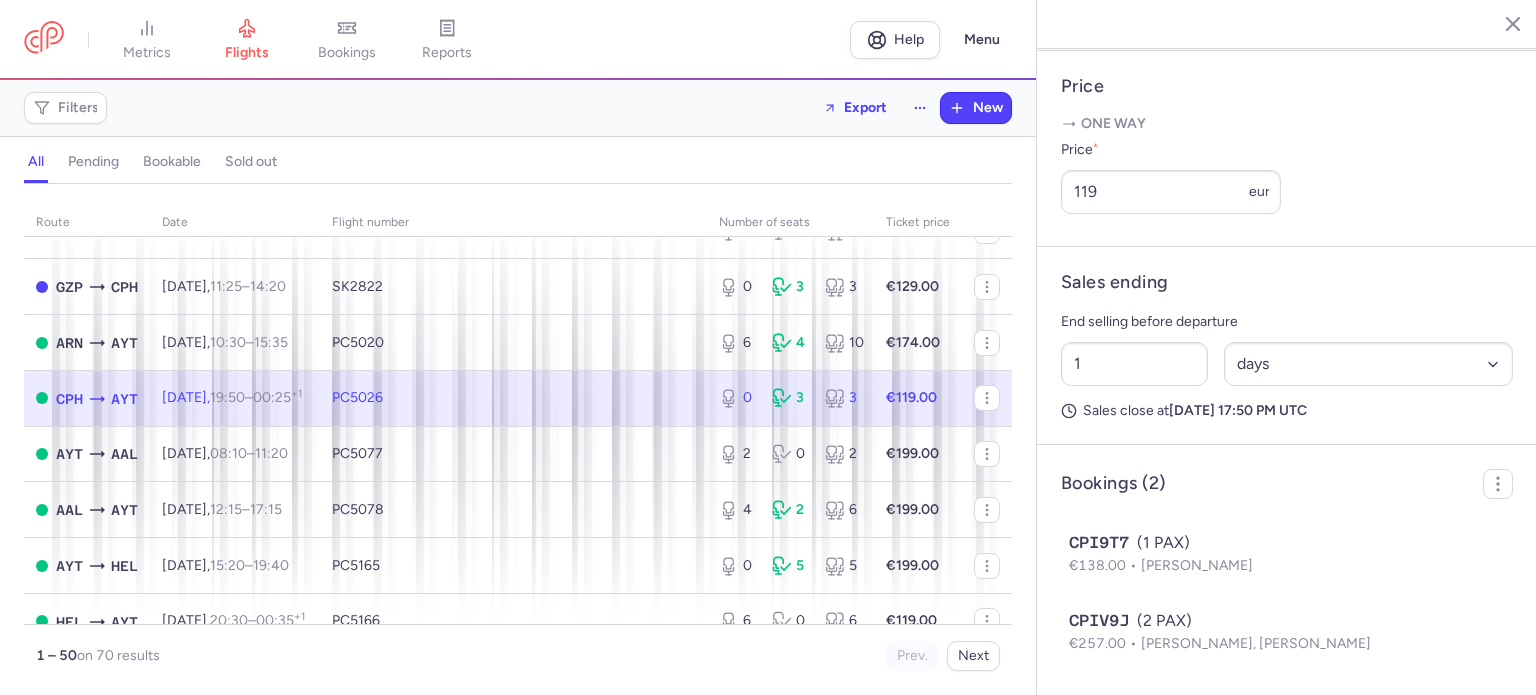 click on "PC5026" at bounding box center [513, 398] 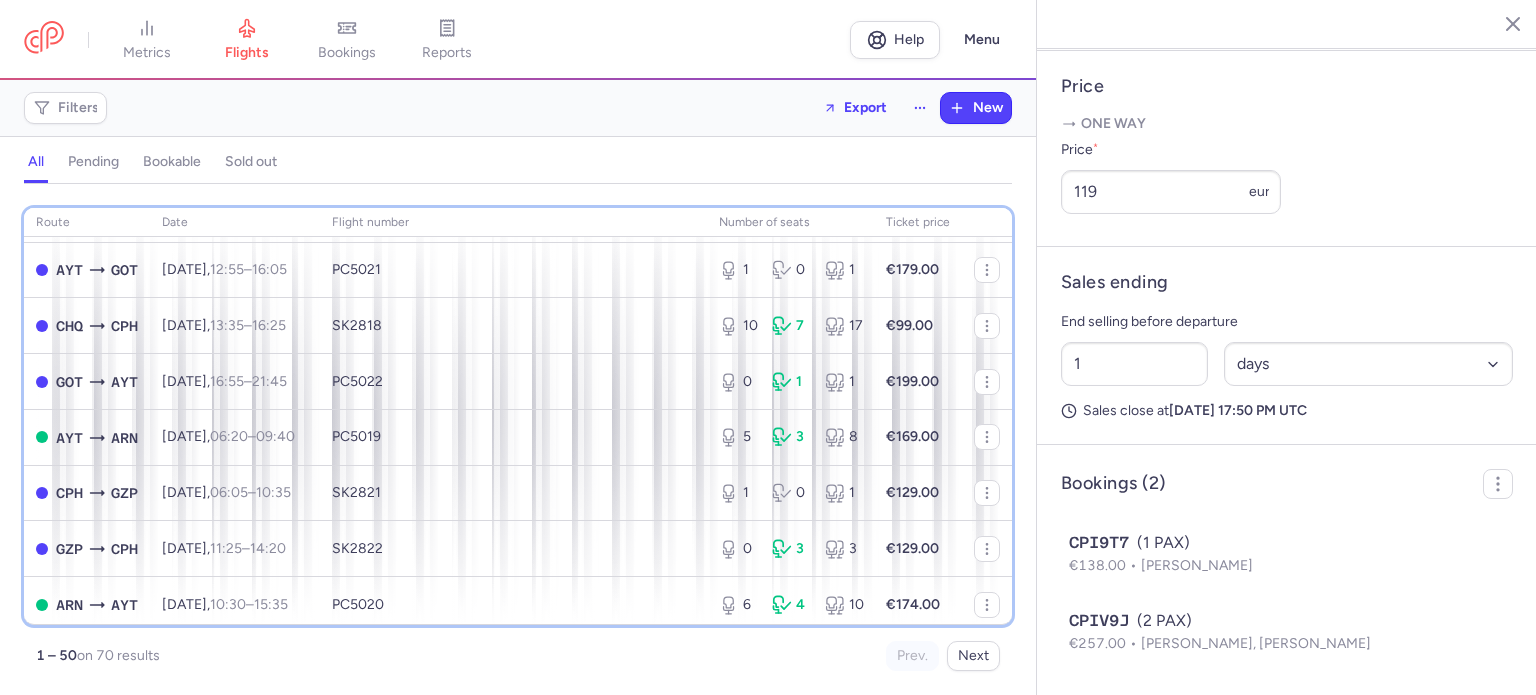 scroll, scrollTop: 177, scrollLeft: 0, axis: vertical 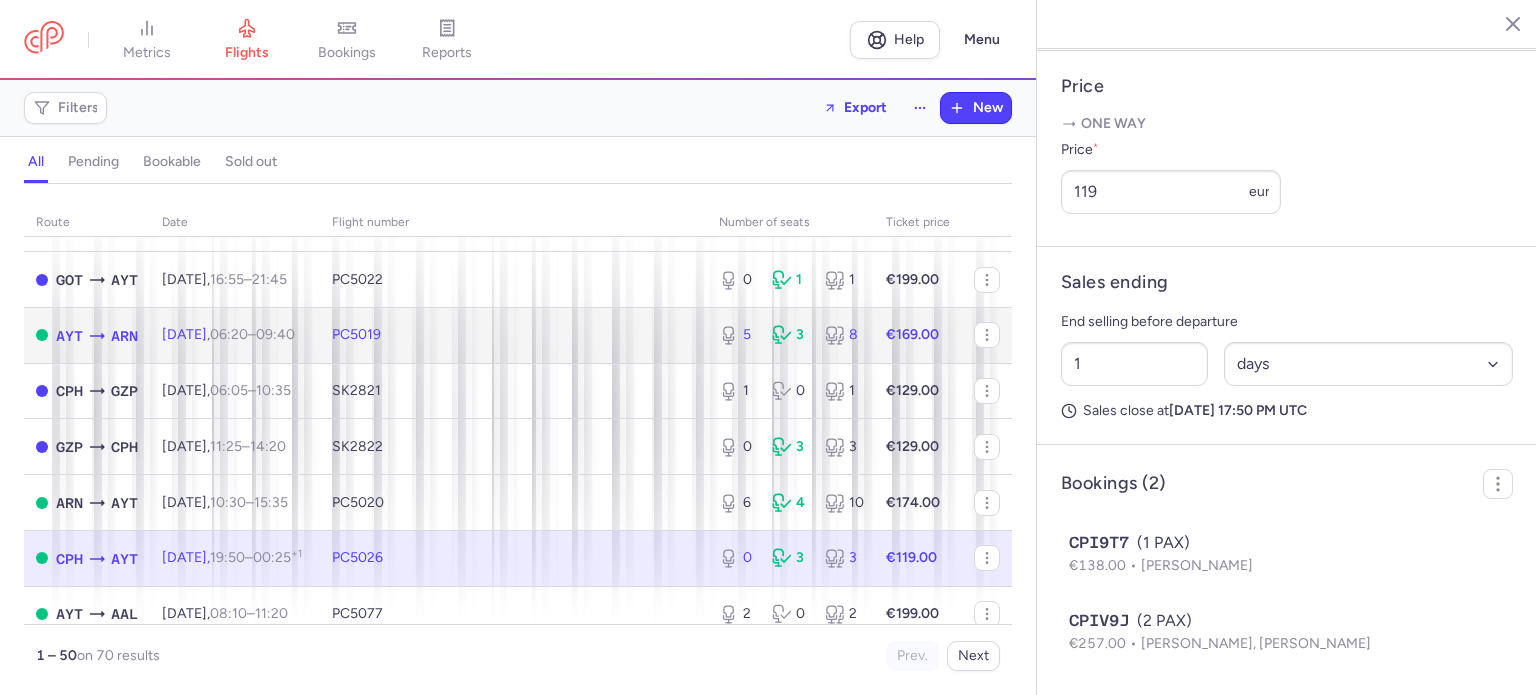 click on "PC5019" at bounding box center (513, 335) 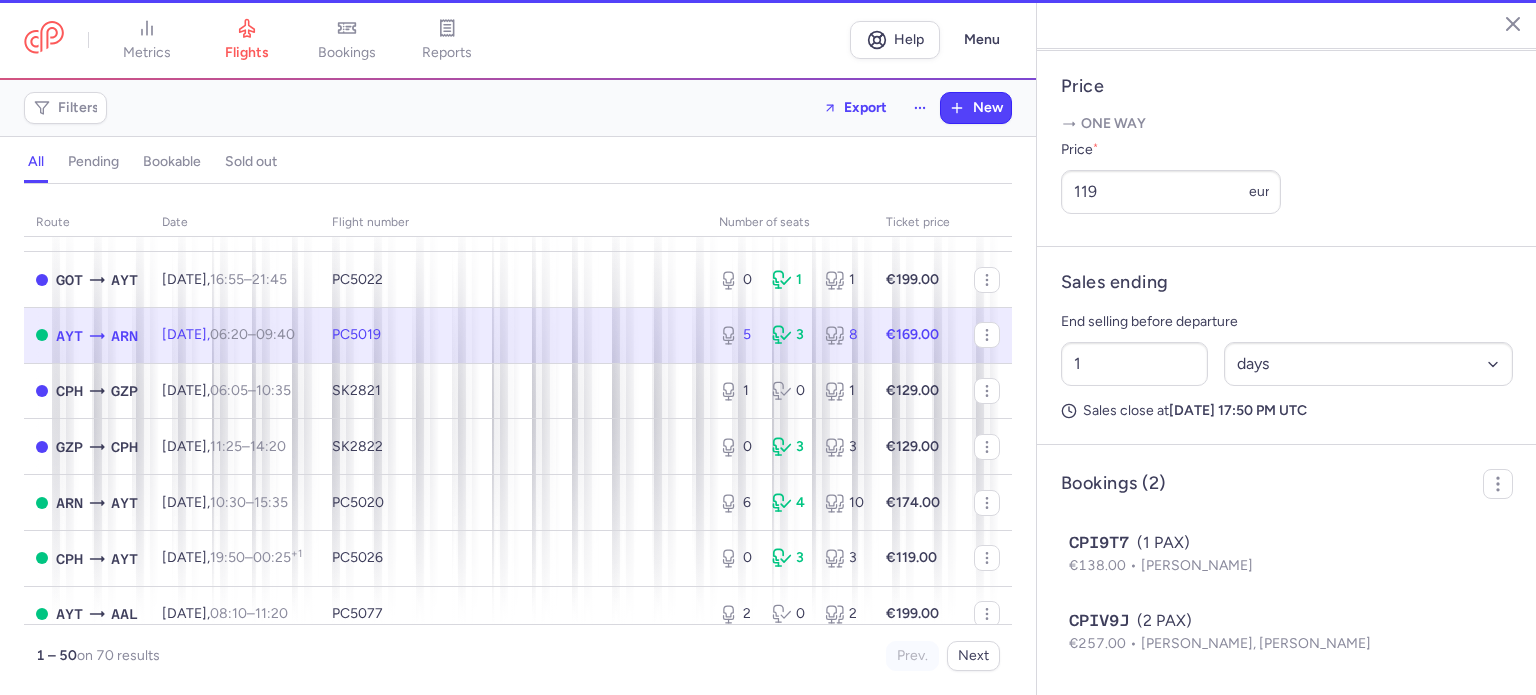 type on "5" 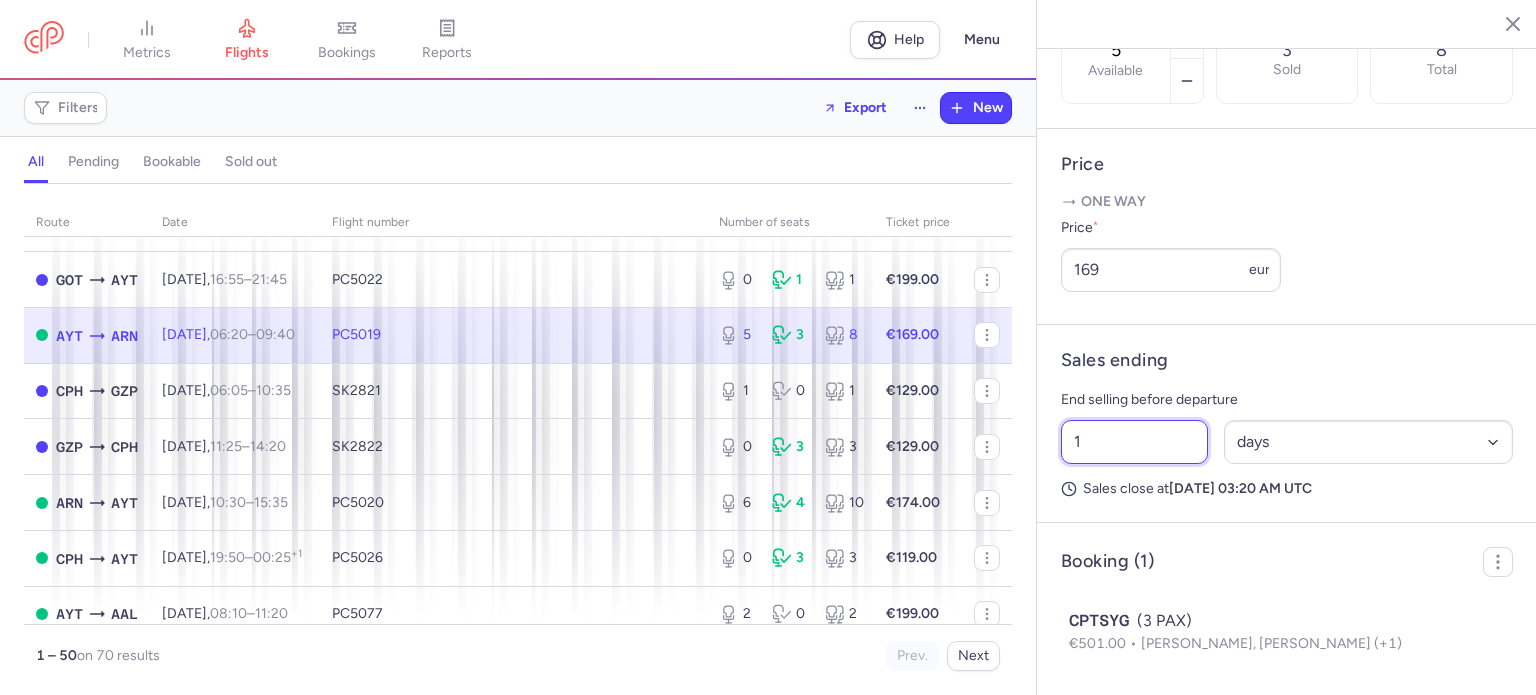 click on "1" at bounding box center (1134, 442) 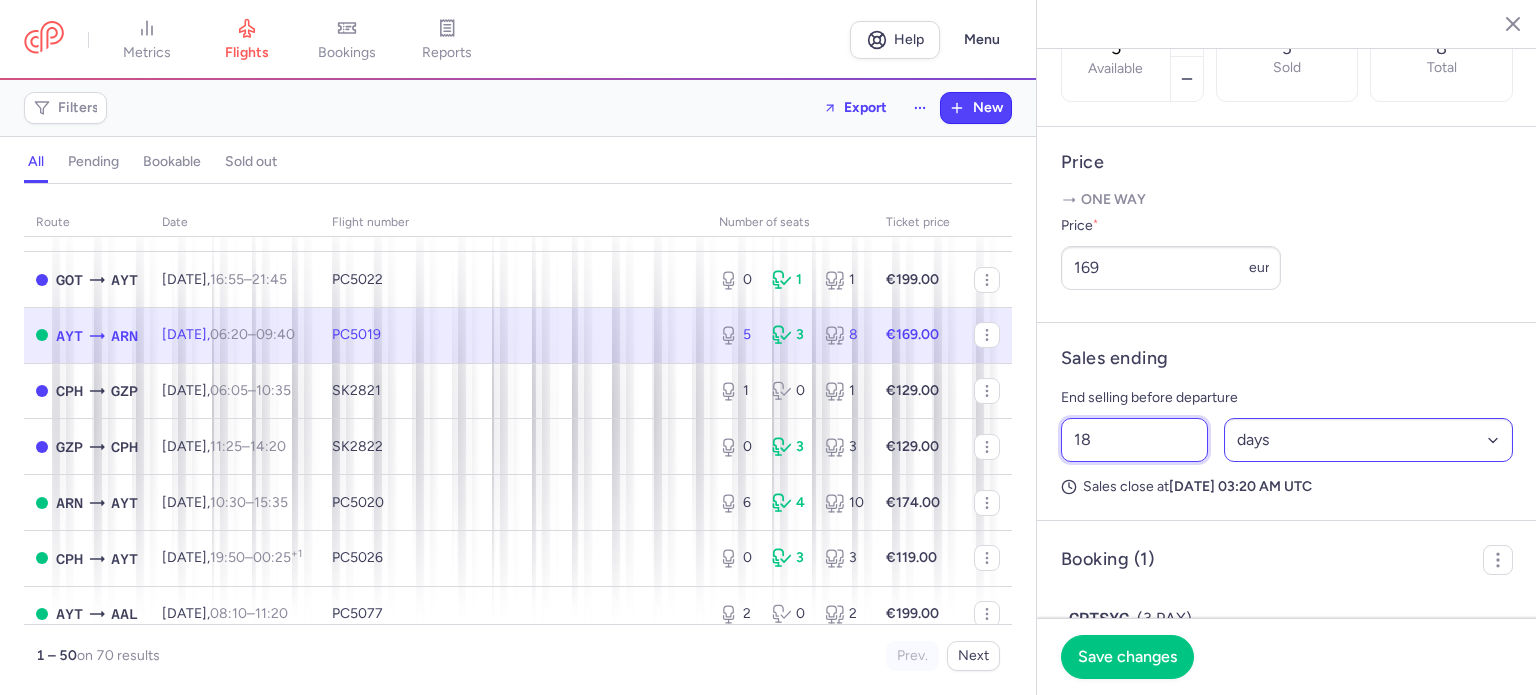 type on "18" 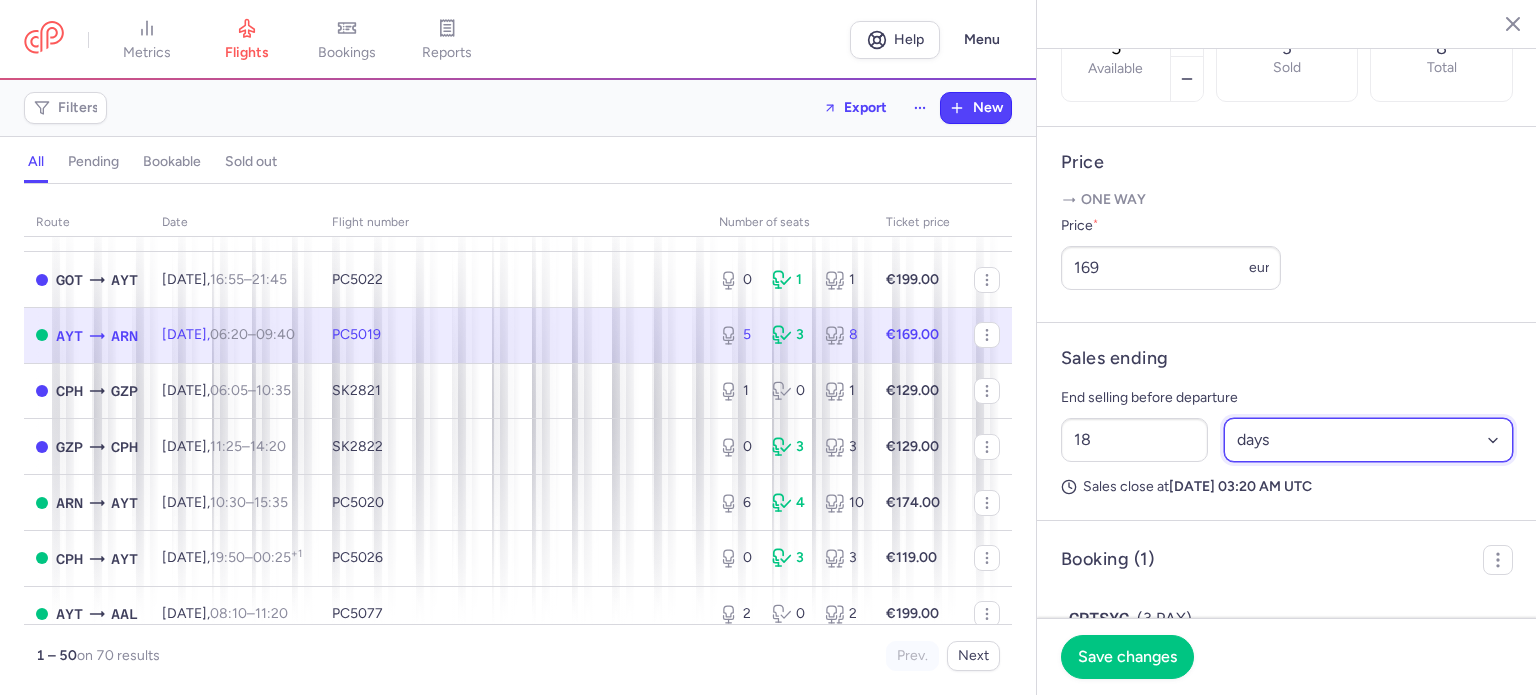 click on "Select an option hours days" at bounding box center (1369, 440) 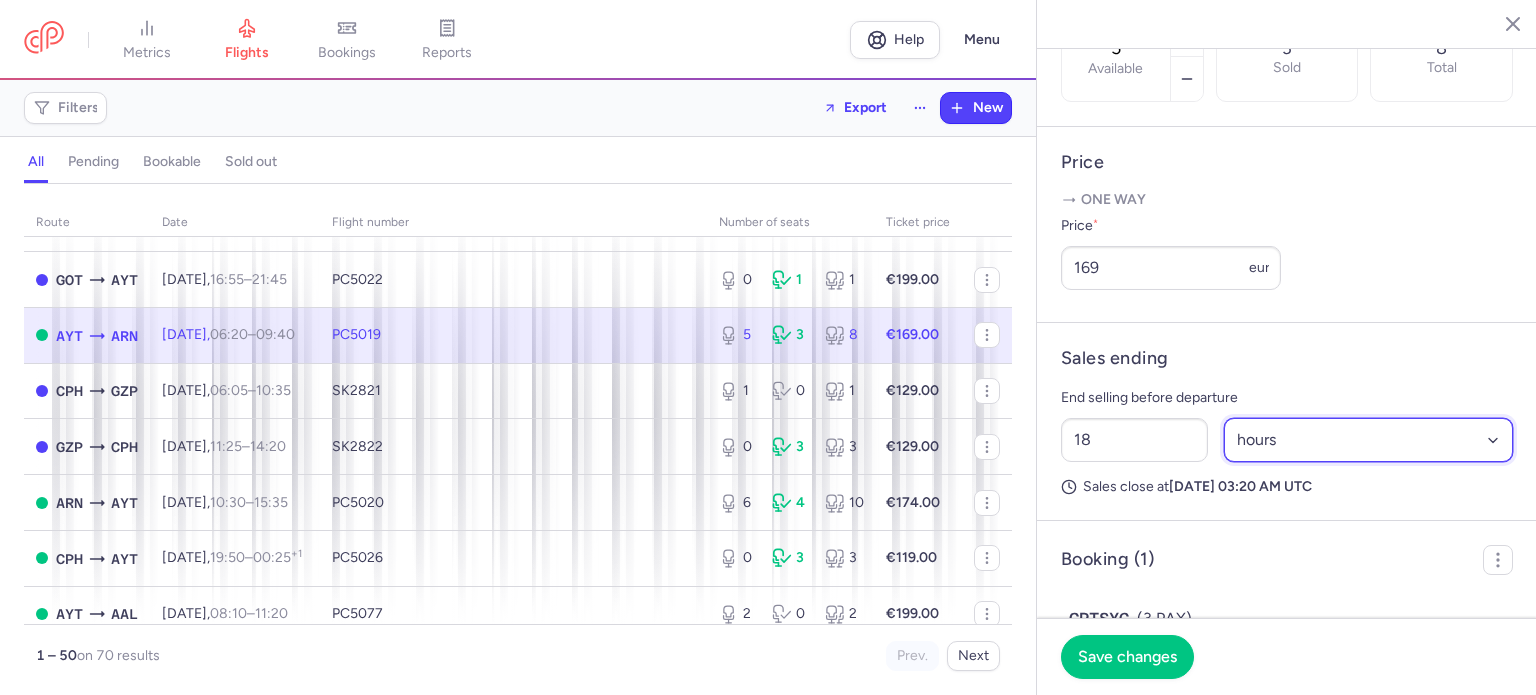 click on "Select an option hours days" at bounding box center (1369, 440) 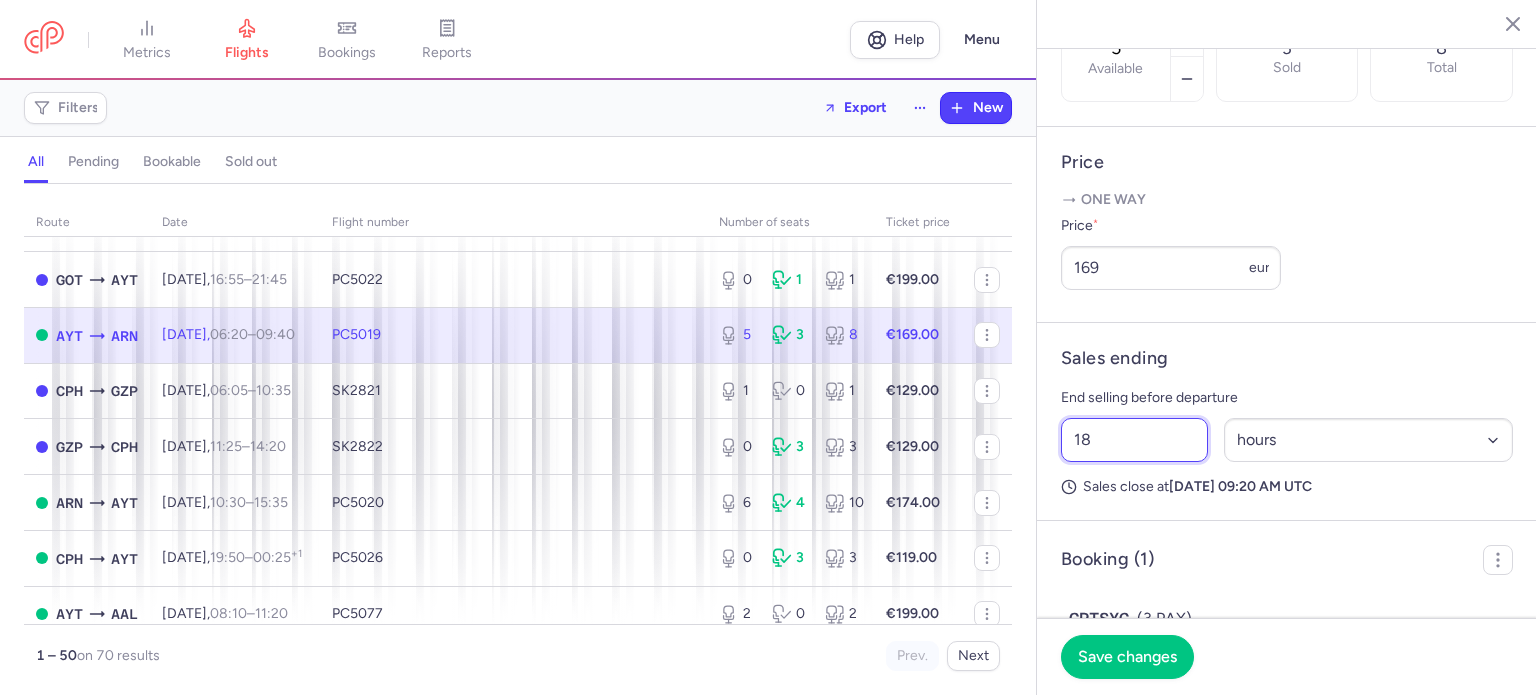 click on "18" at bounding box center [1134, 440] 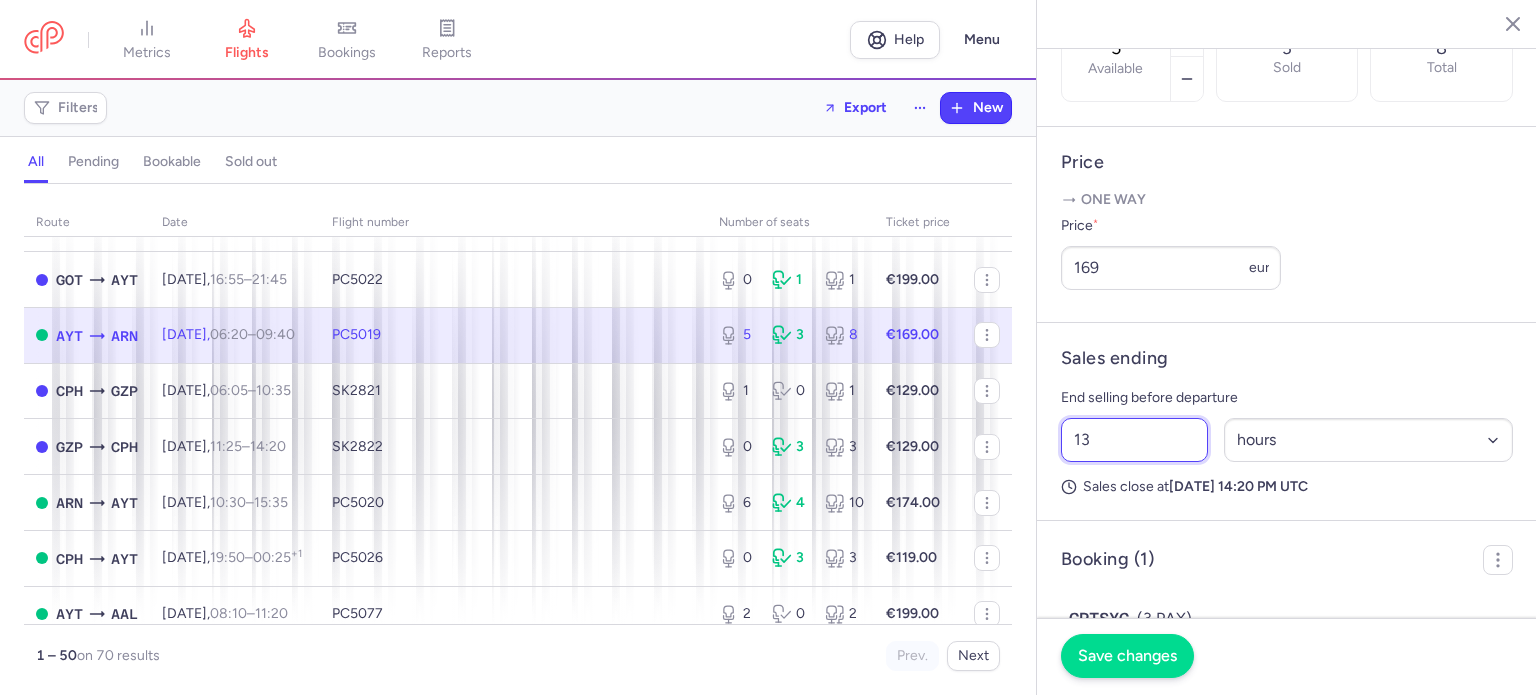 type on "13" 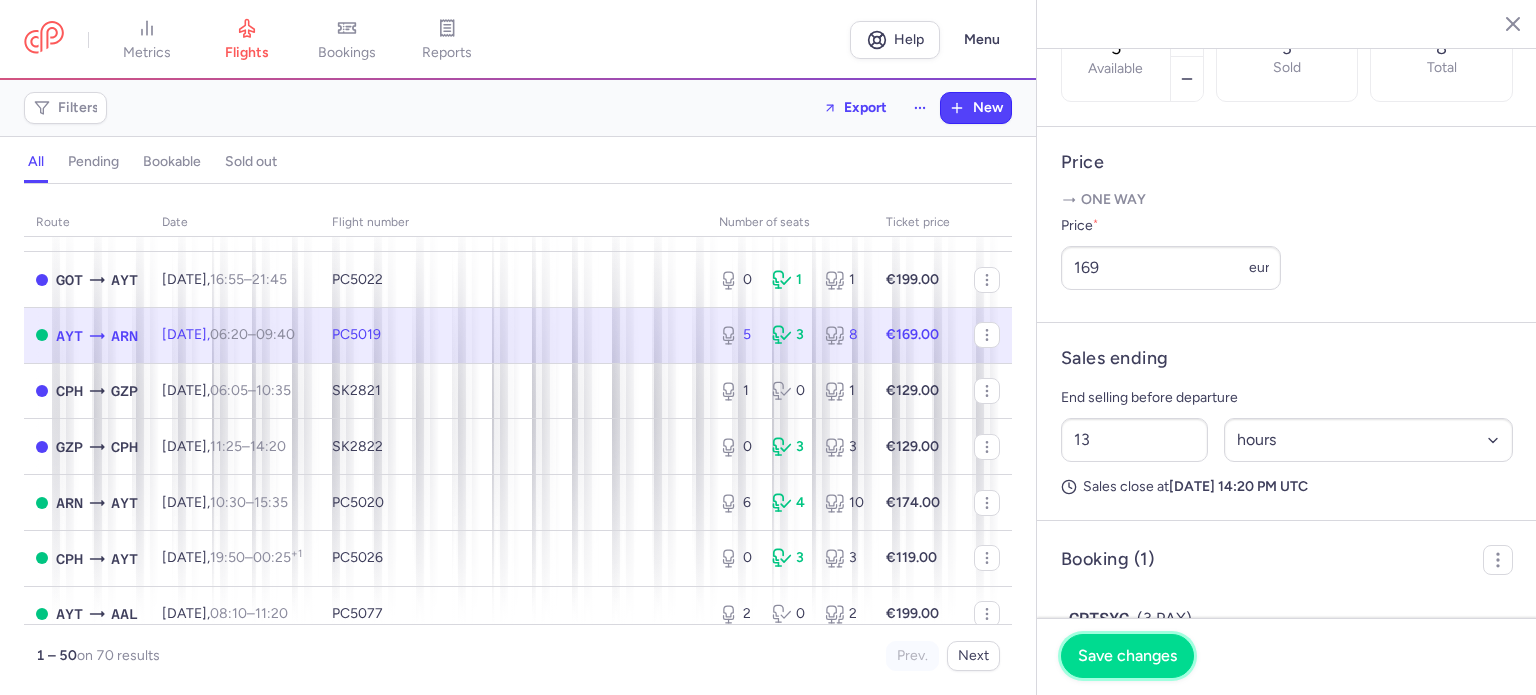 click on "Save changes" at bounding box center [1127, 656] 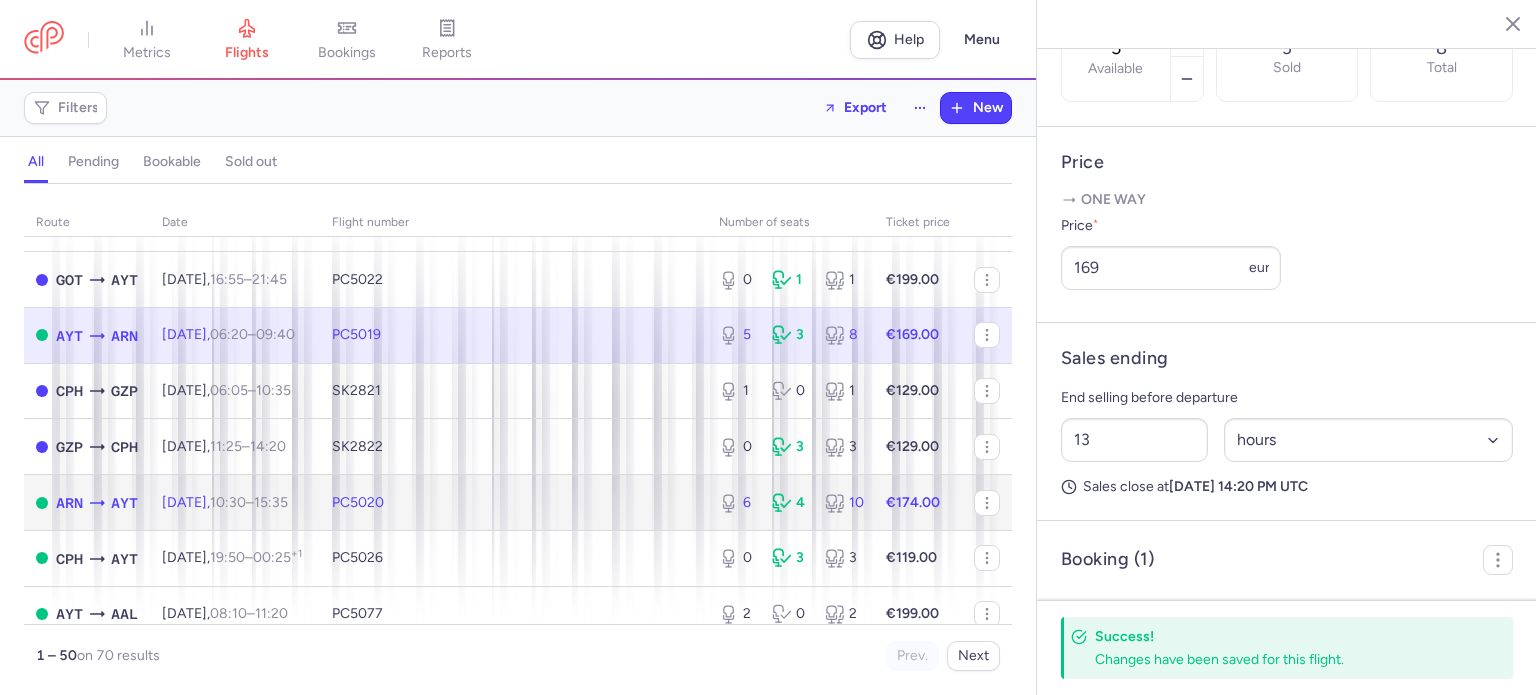 click on "PC5020" at bounding box center (513, 503) 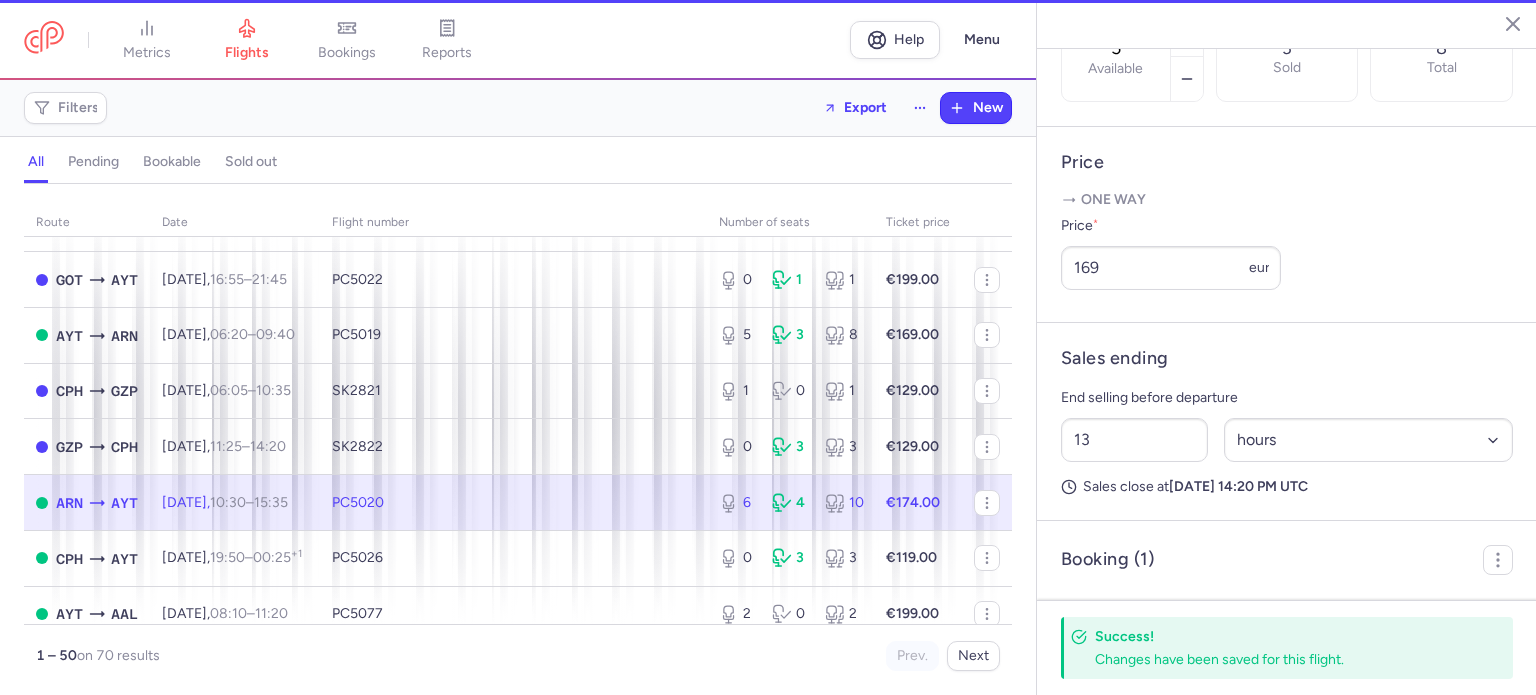 type on "6" 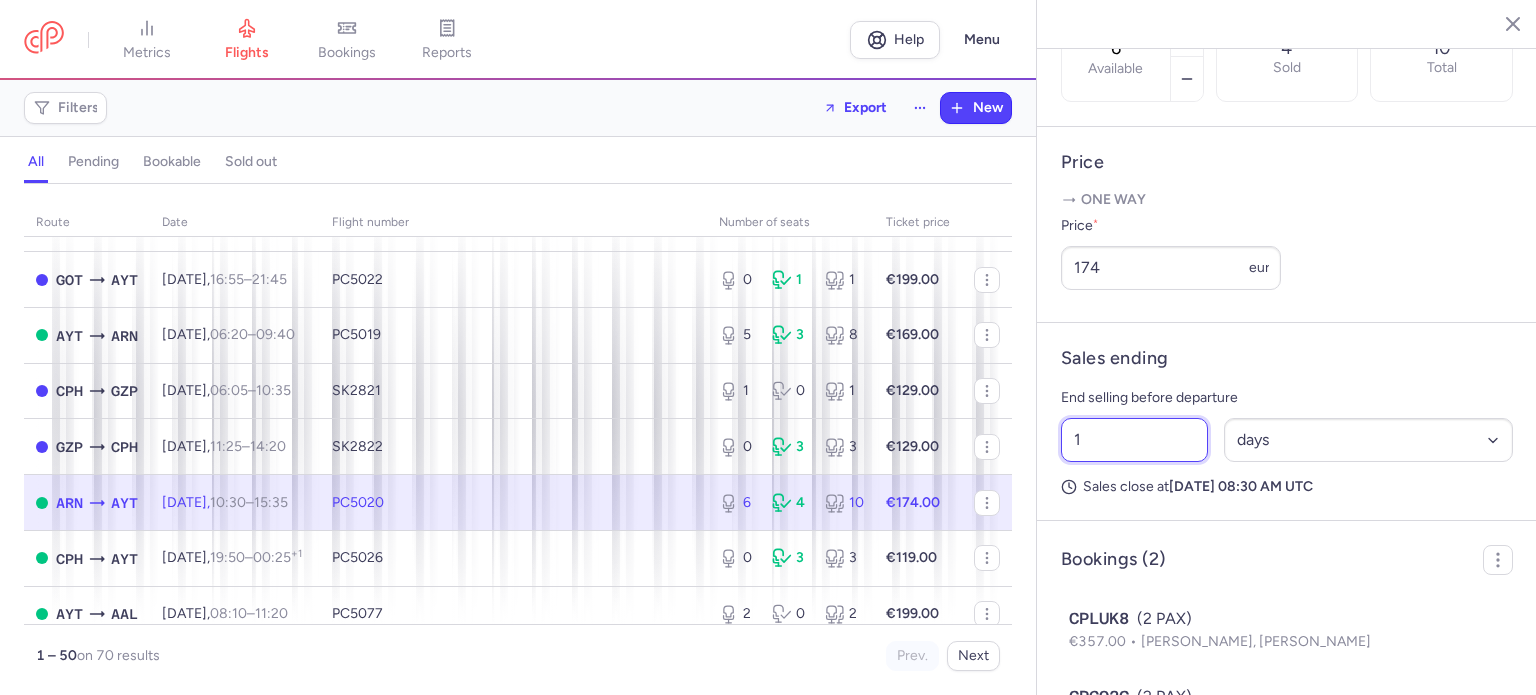 click on "1" at bounding box center (1134, 440) 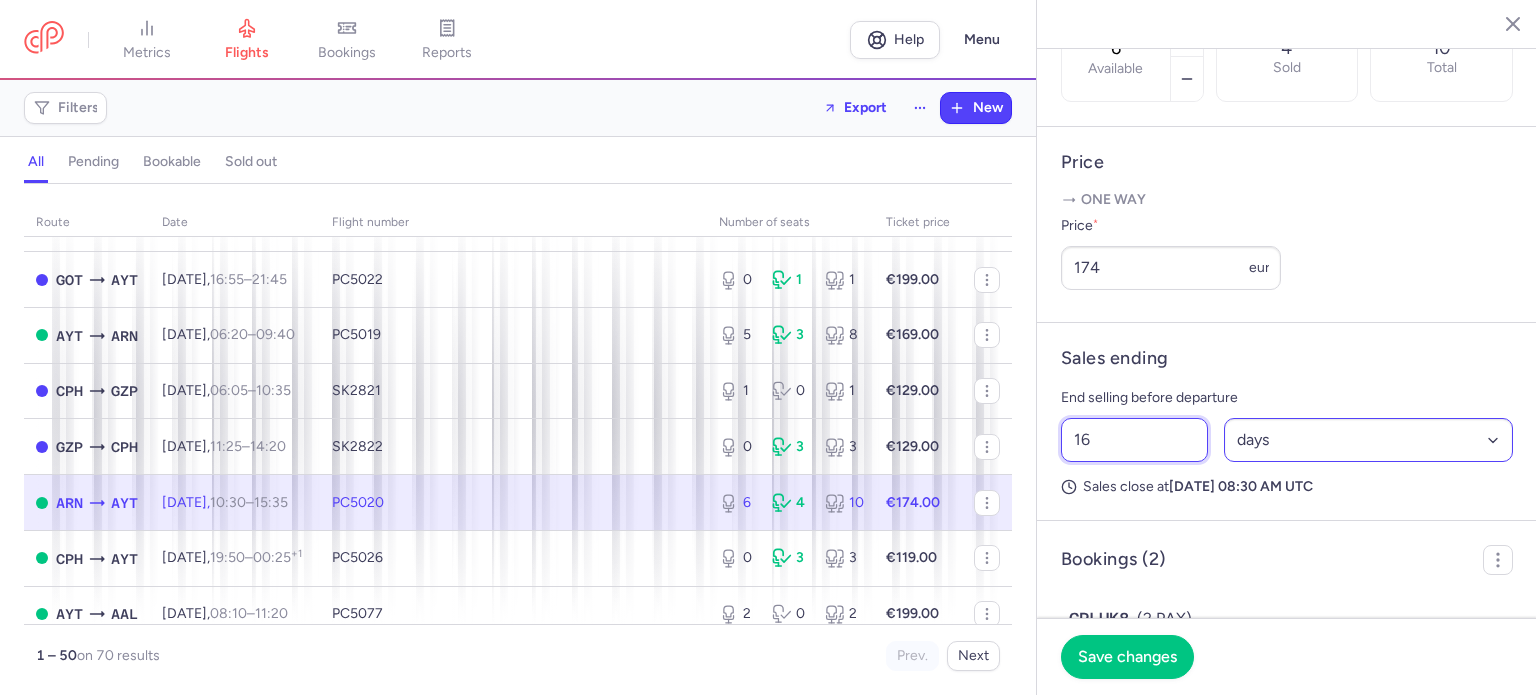 type on "16" 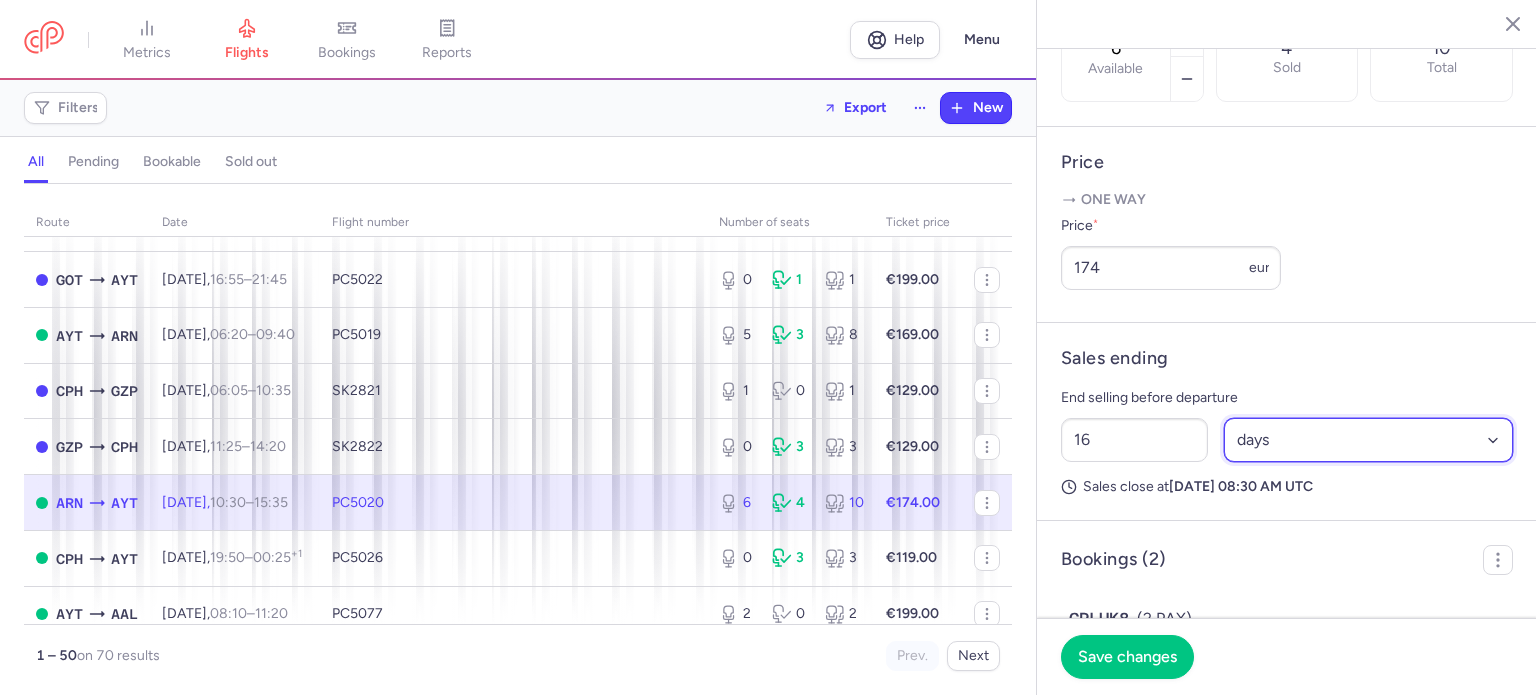 click on "Select an option hours days" at bounding box center (1369, 440) 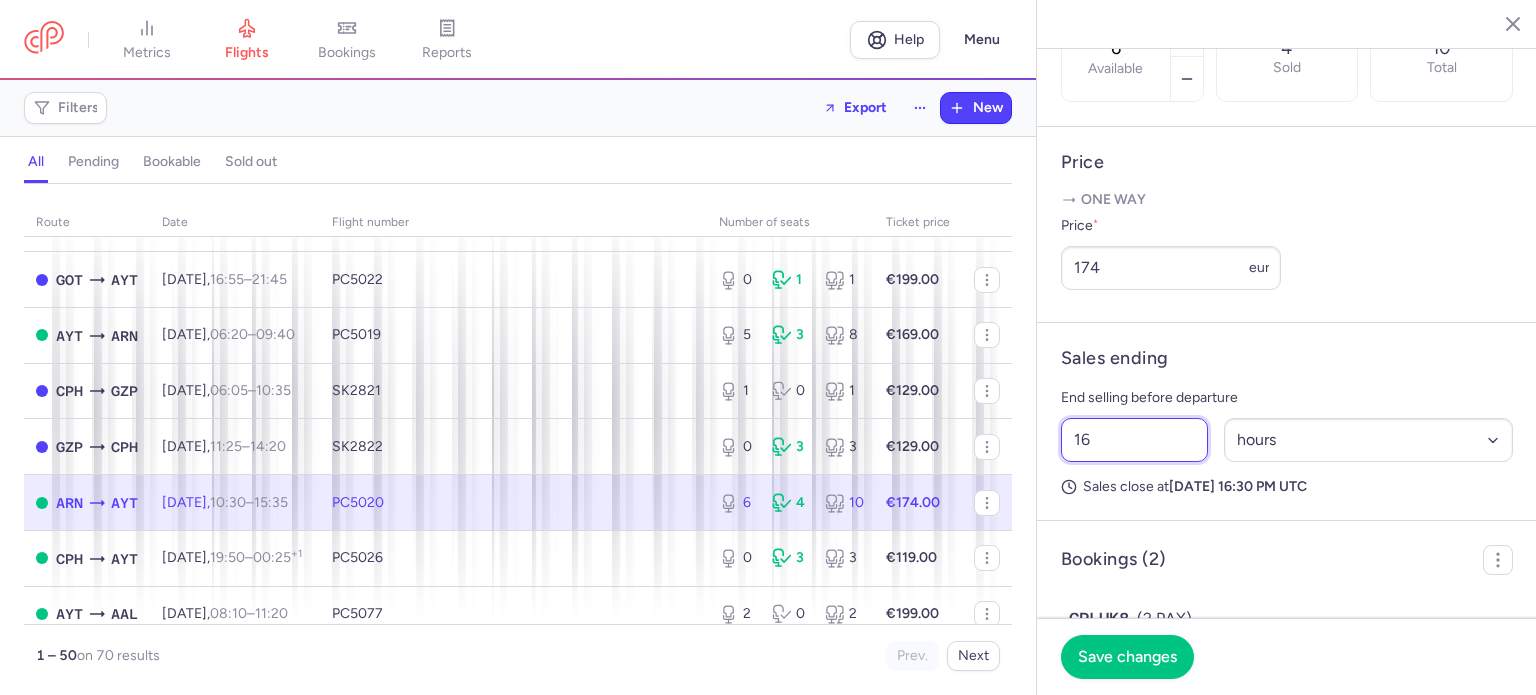 click on "16" at bounding box center (1134, 440) 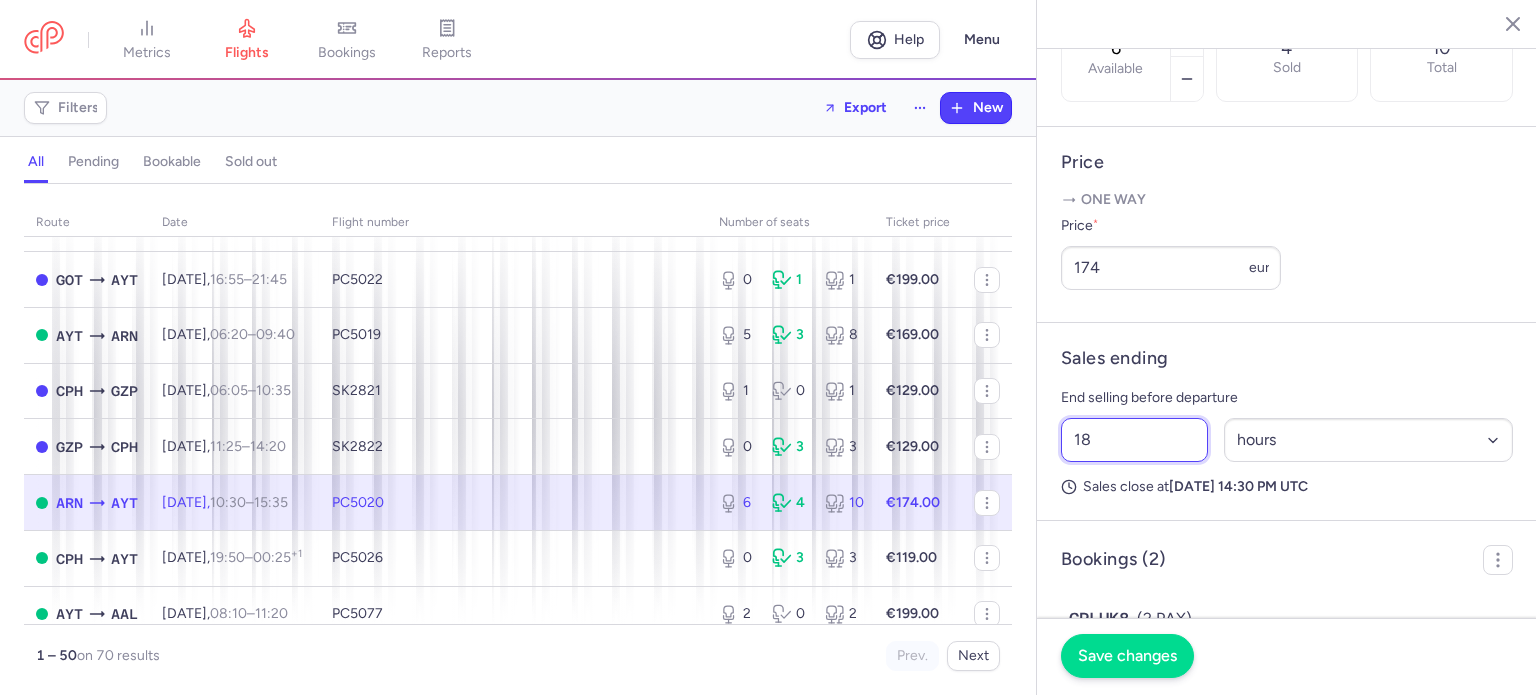 type on "18" 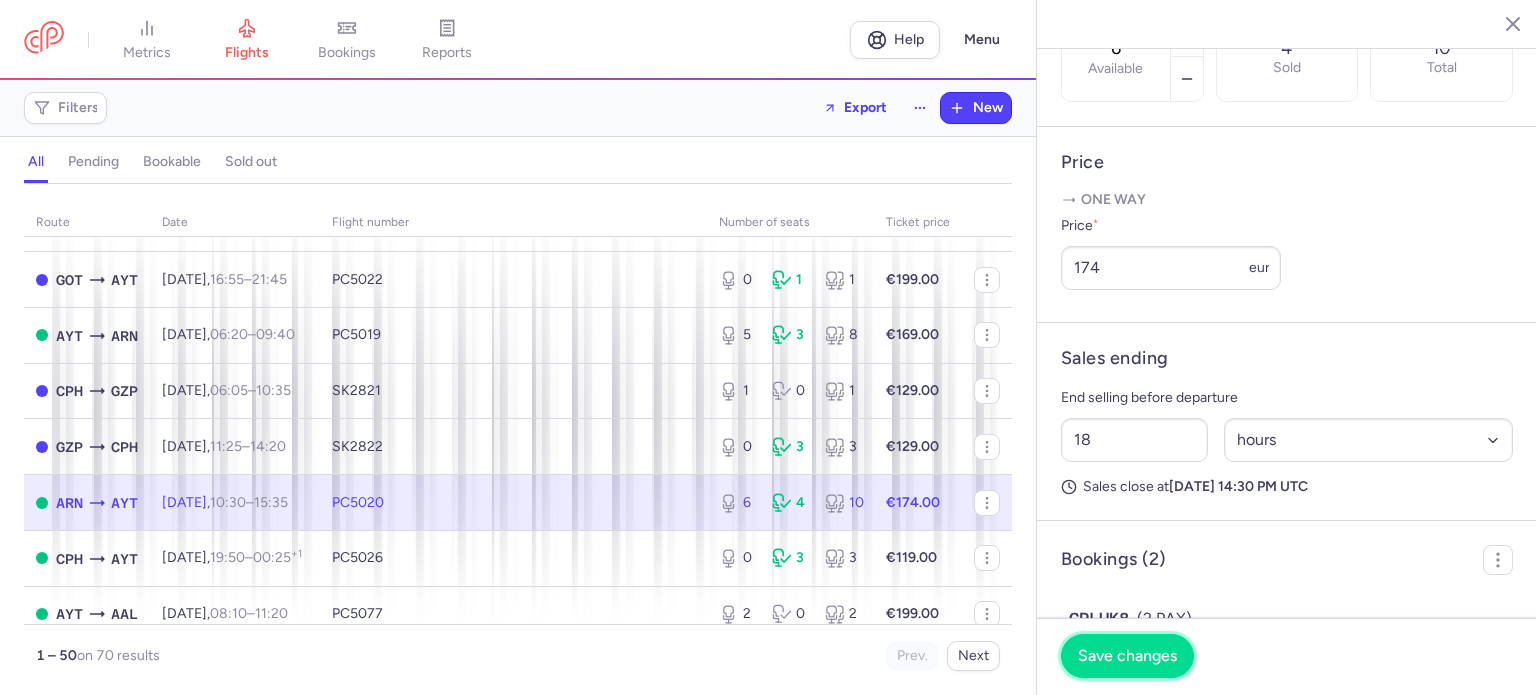 click on "Save changes" at bounding box center (1127, 656) 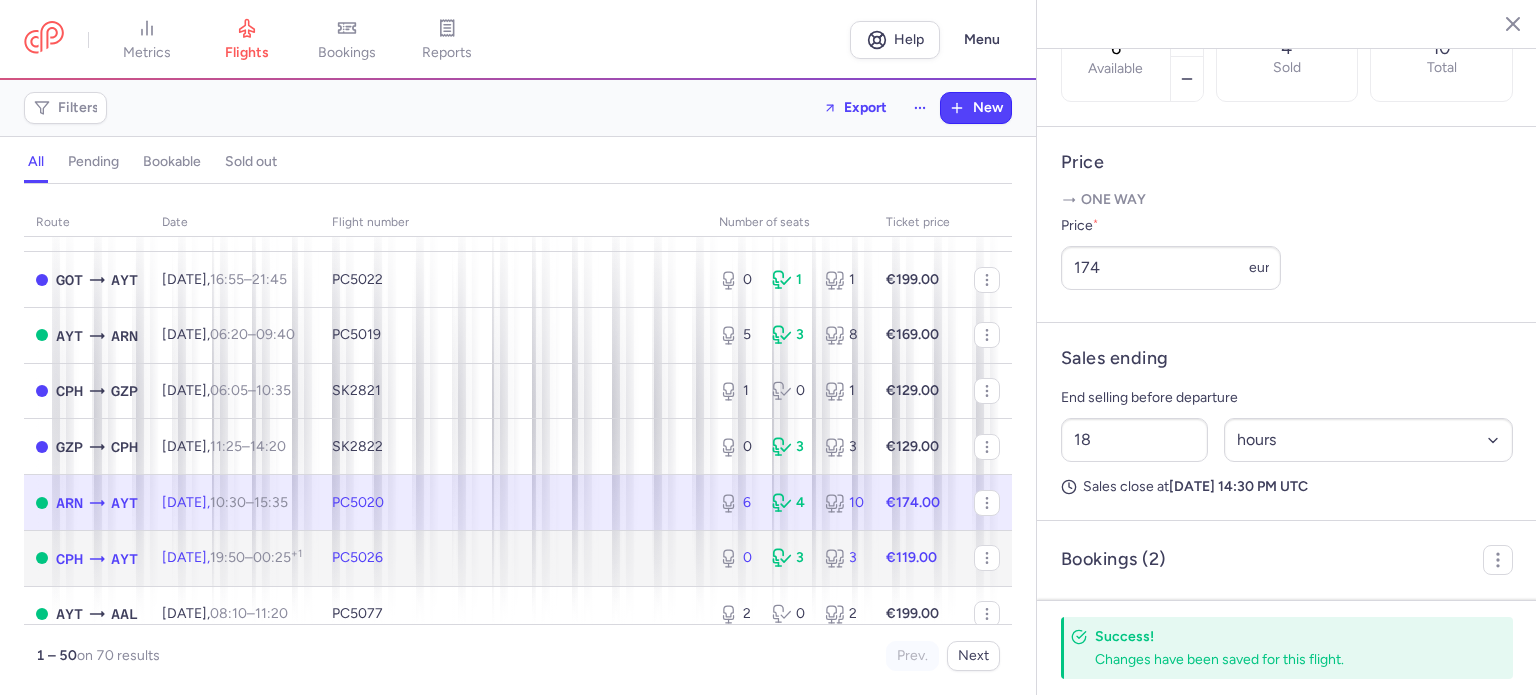 click on "PC5026" at bounding box center [513, 558] 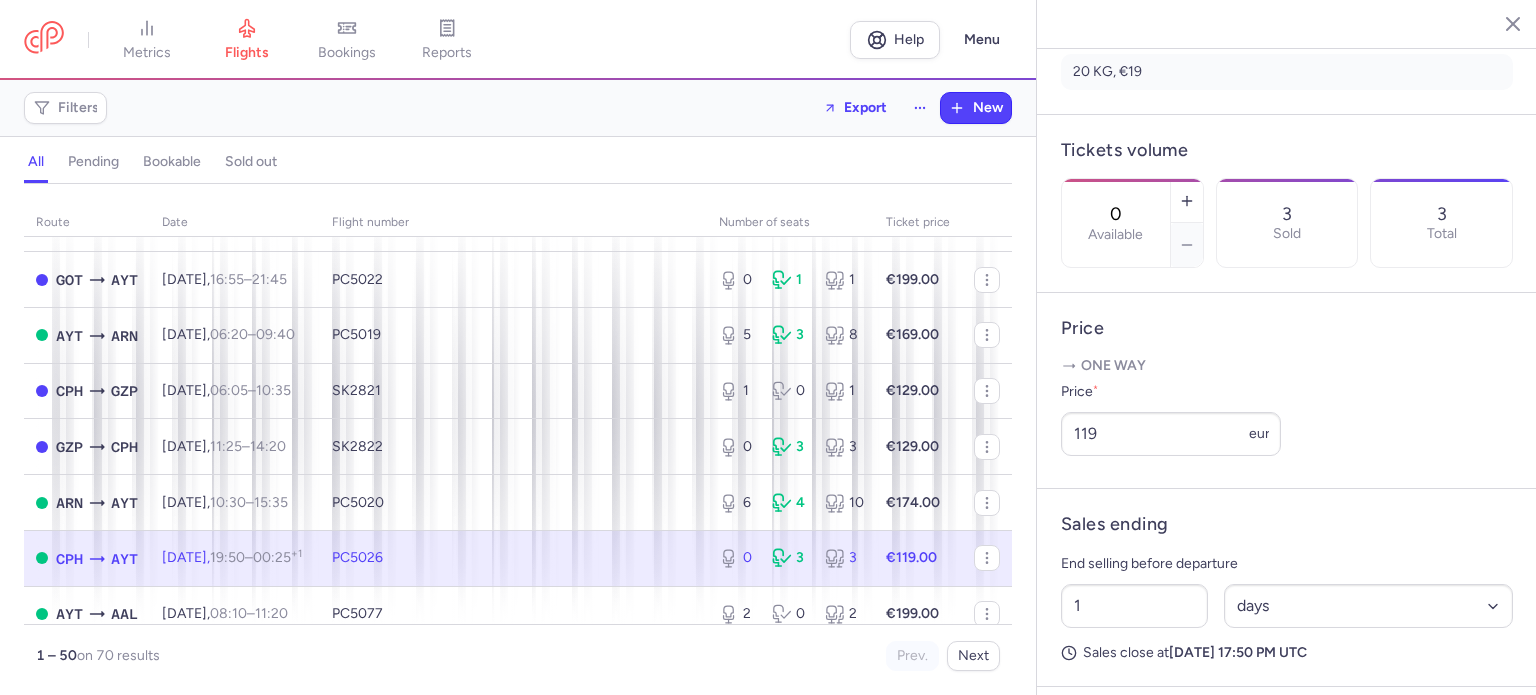 scroll, scrollTop: 535, scrollLeft: 0, axis: vertical 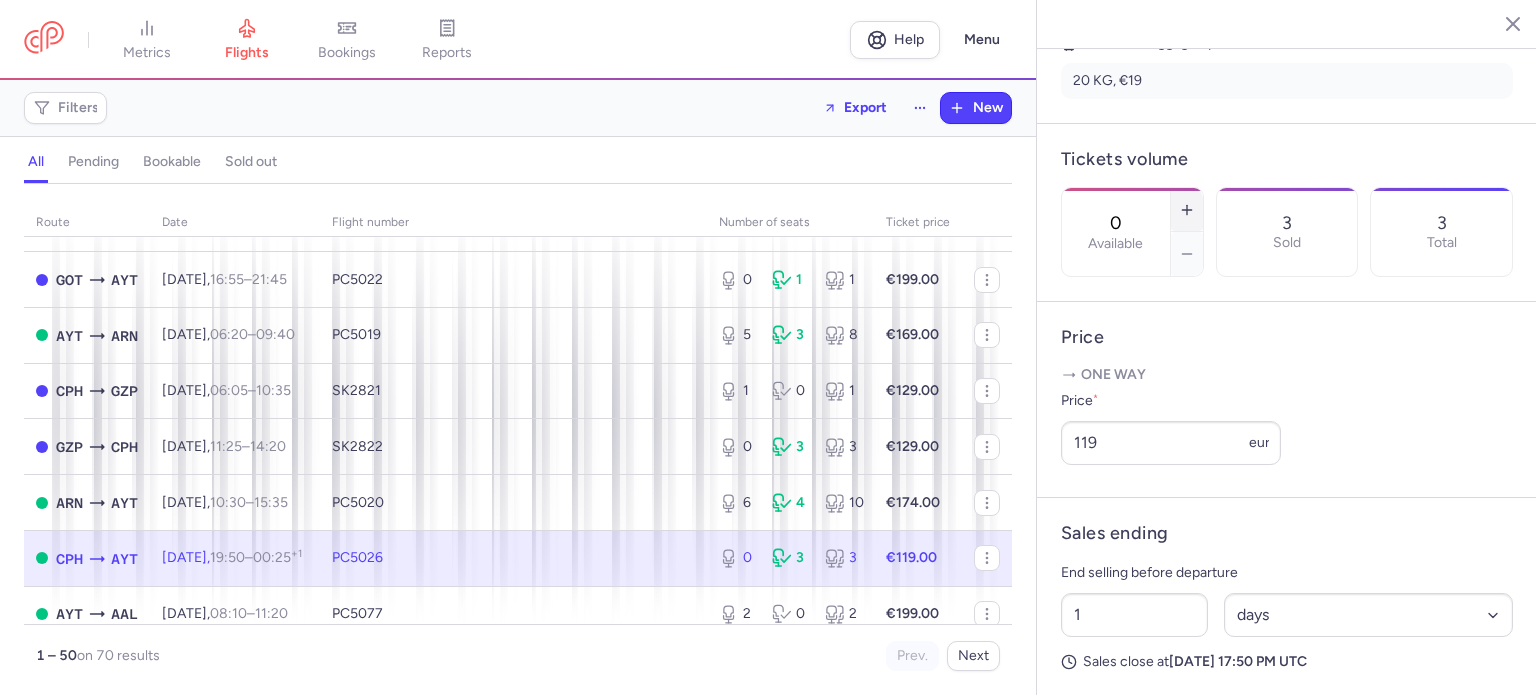 click 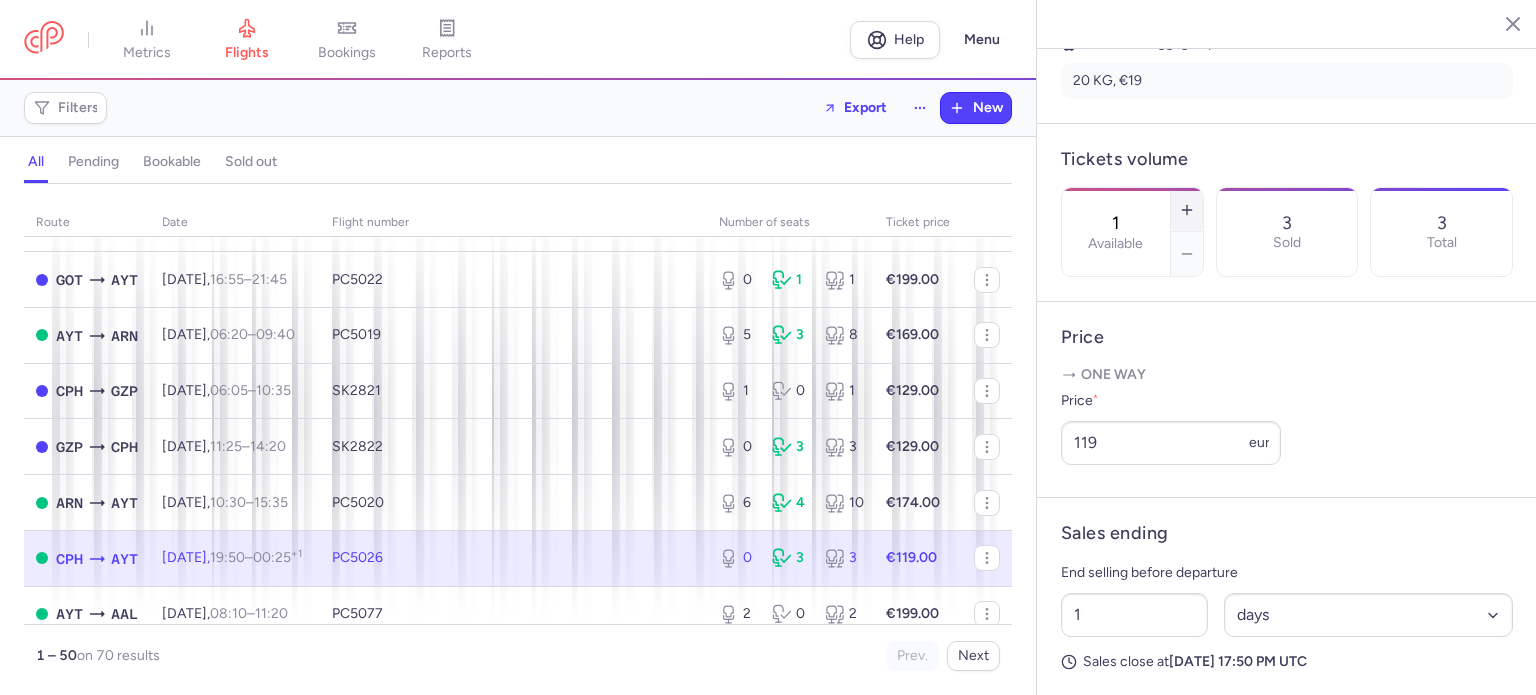 click 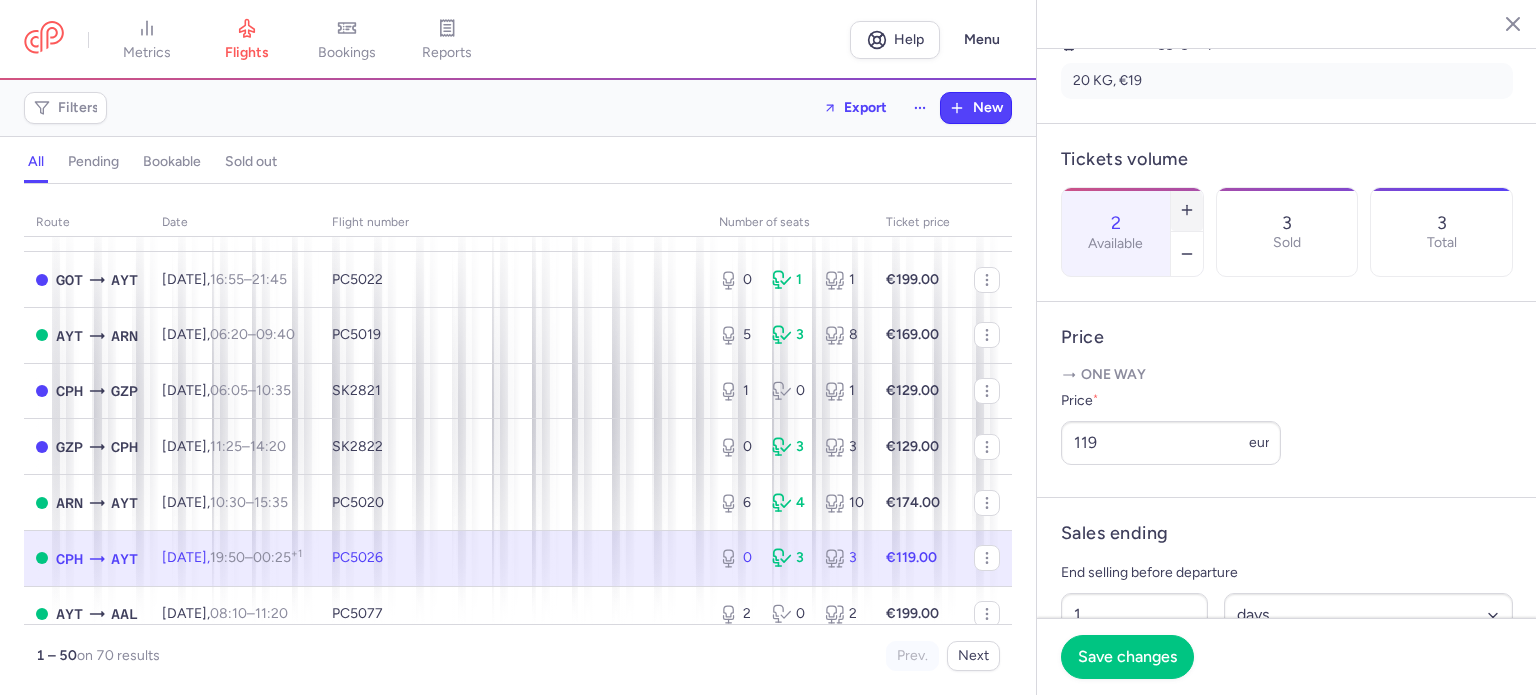 click 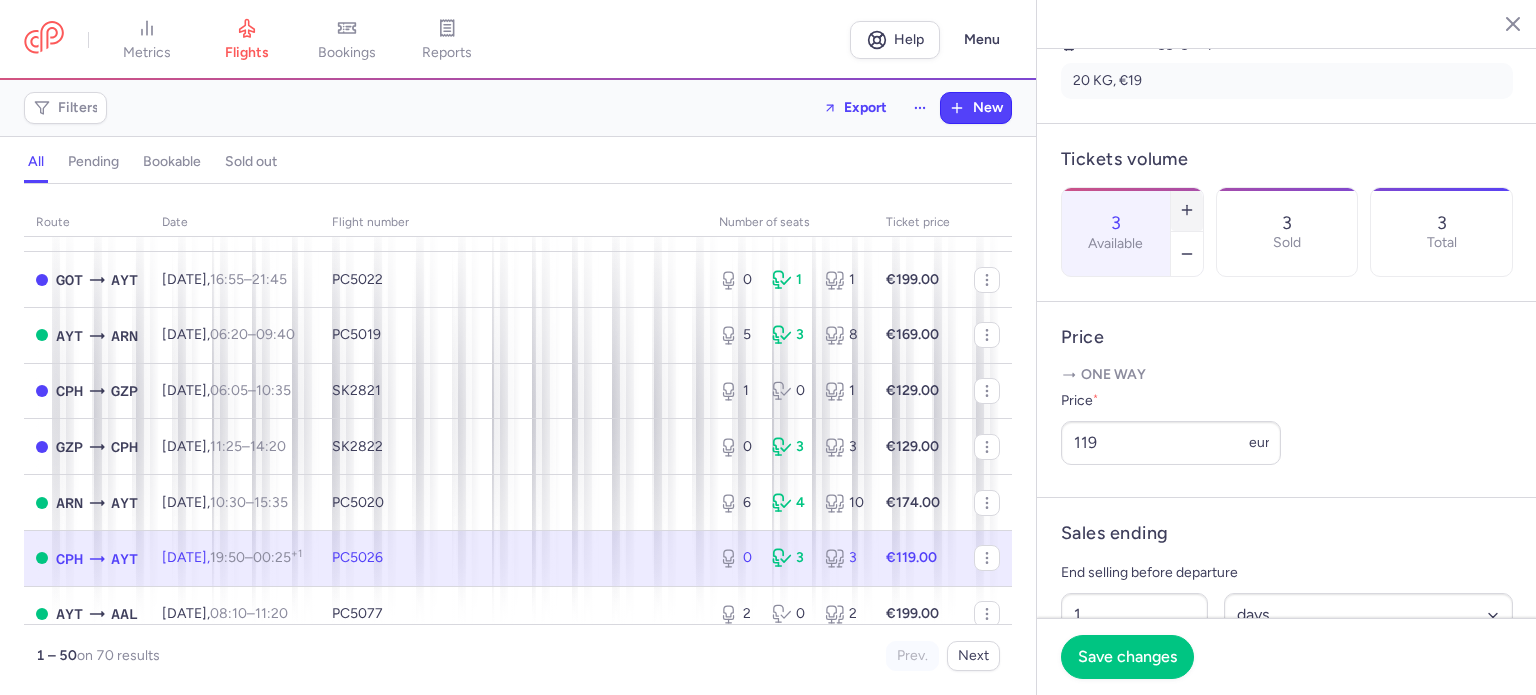 click 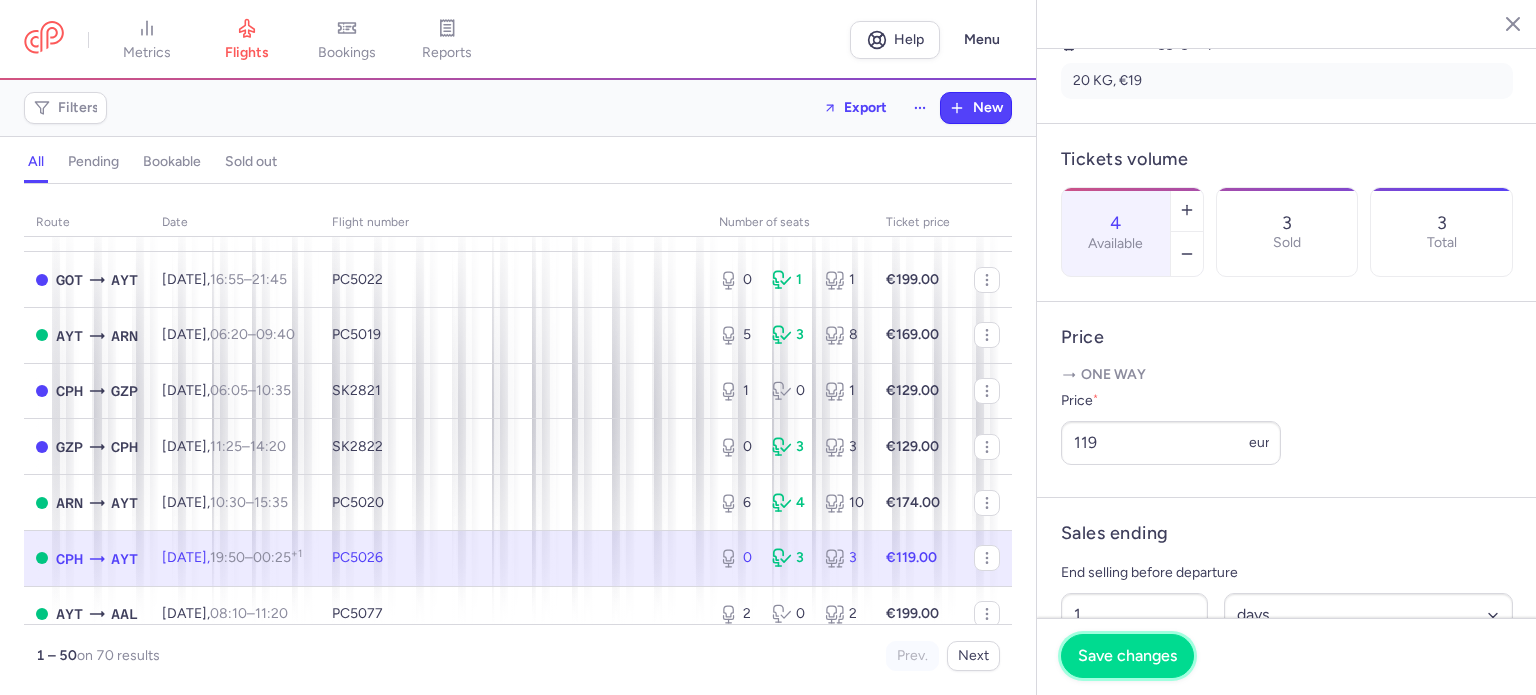 click on "Save changes" at bounding box center (1127, 656) 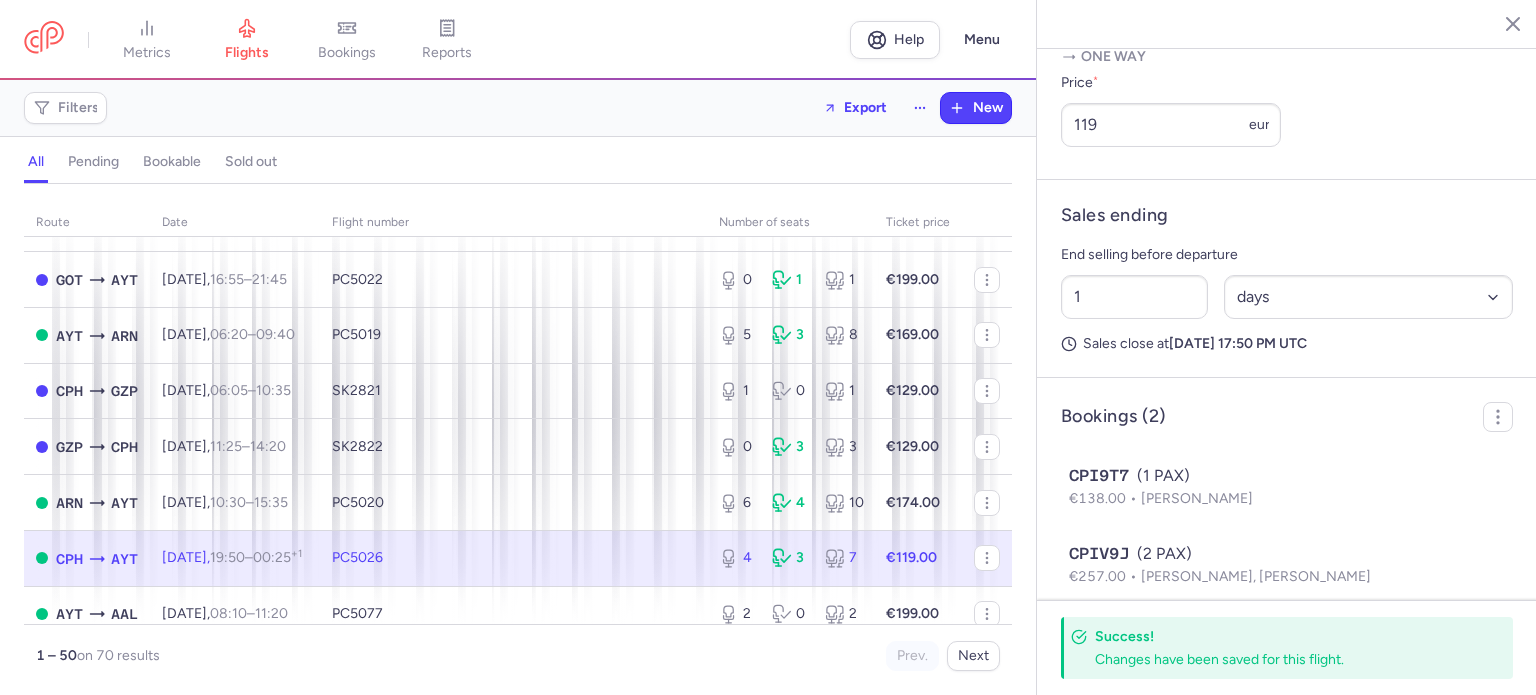 scroll, scrollTop: 856, scrollLeft: 0, axis: vertical 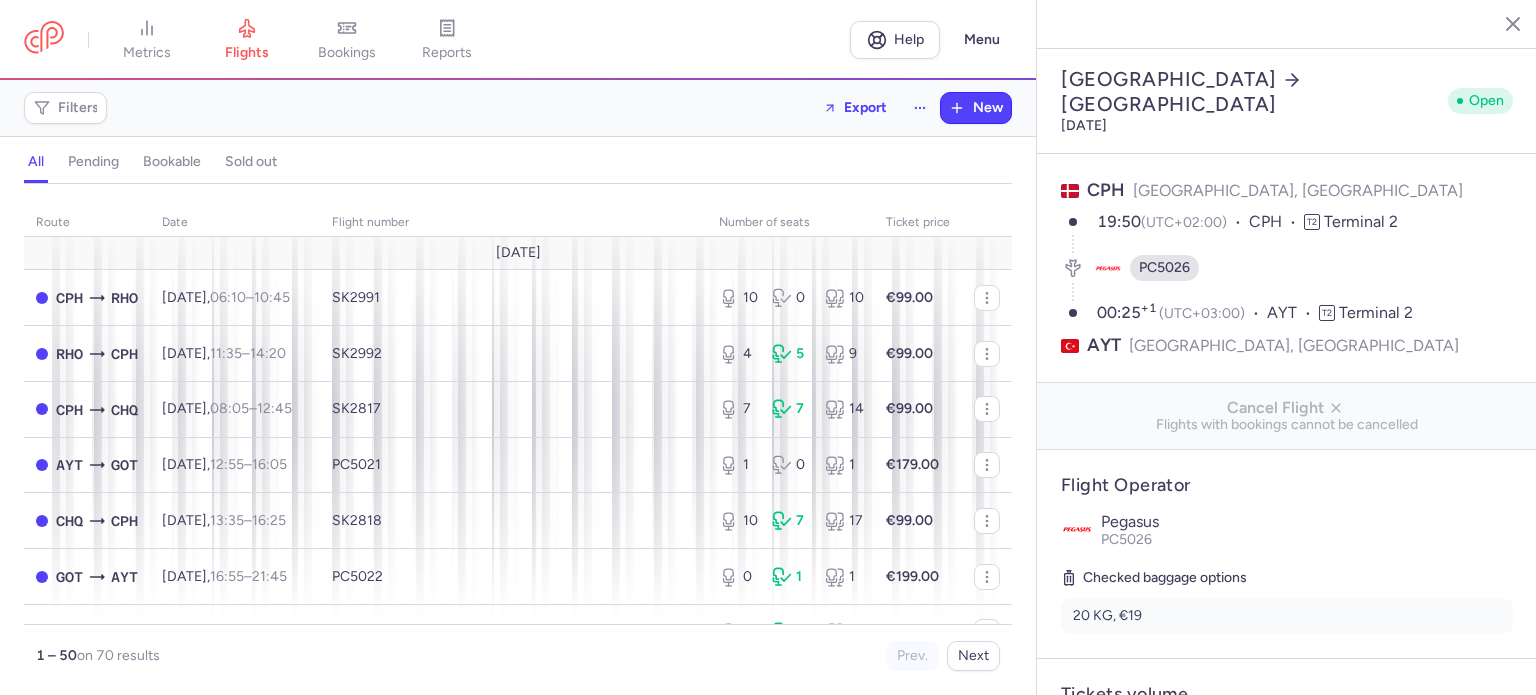 select on "days" 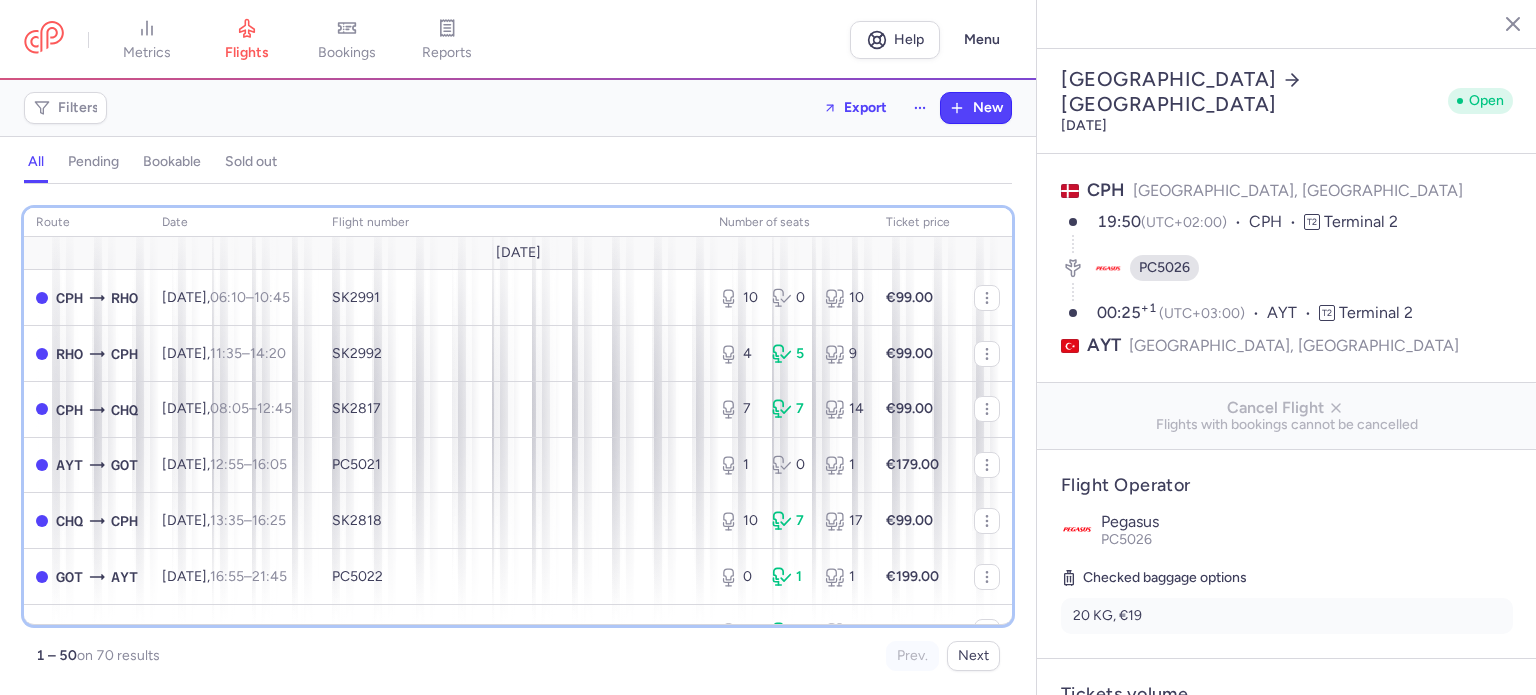 scroll, scrollTop: 364, scrollLeft: 0, axis: vertical 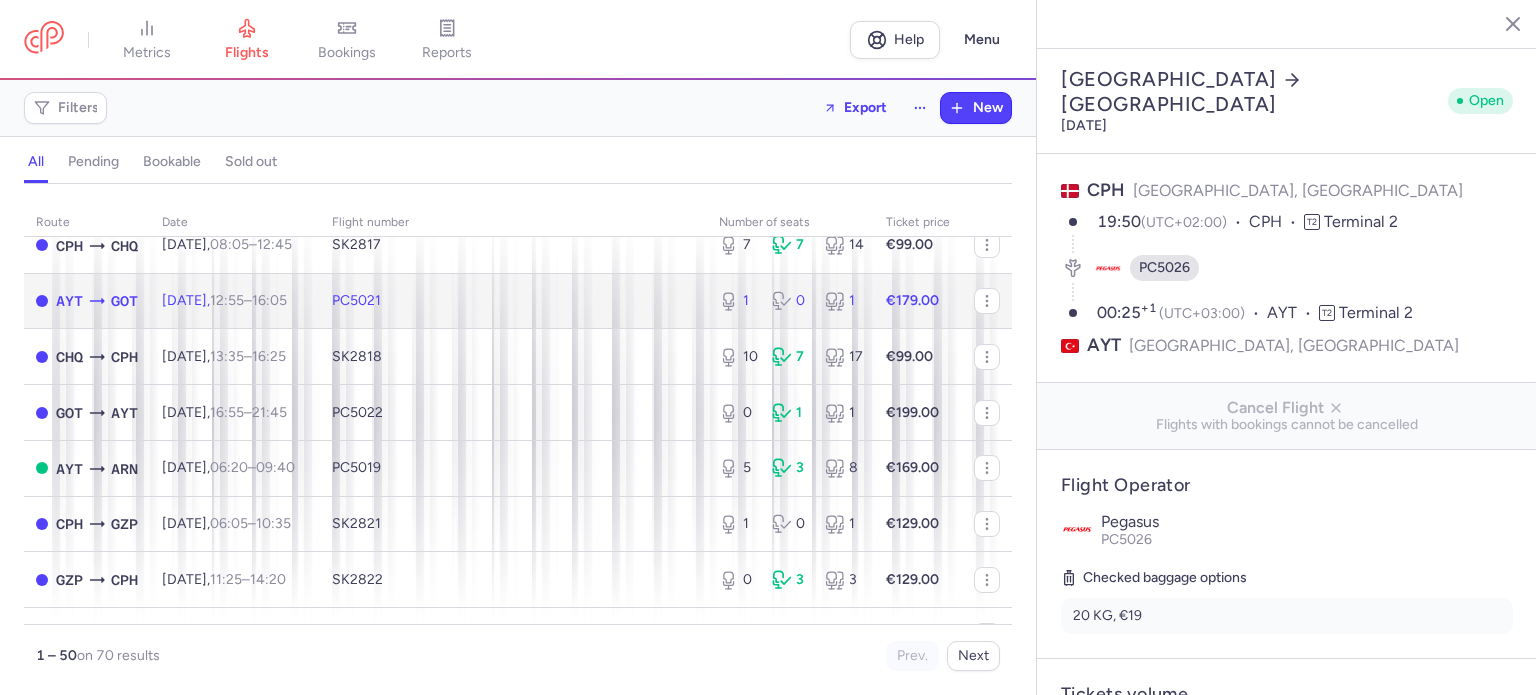 click on "€179.00" at bounding box center (912, 300) 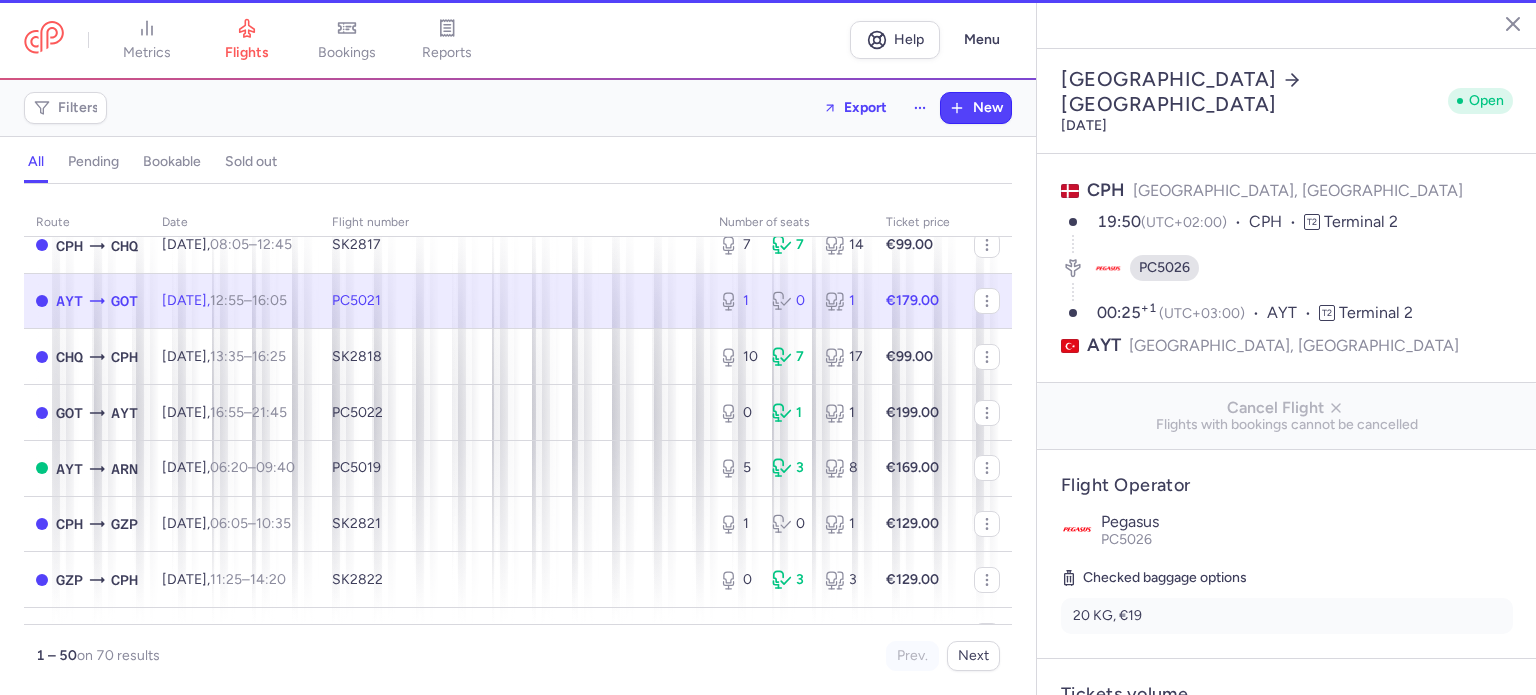 type on "1" 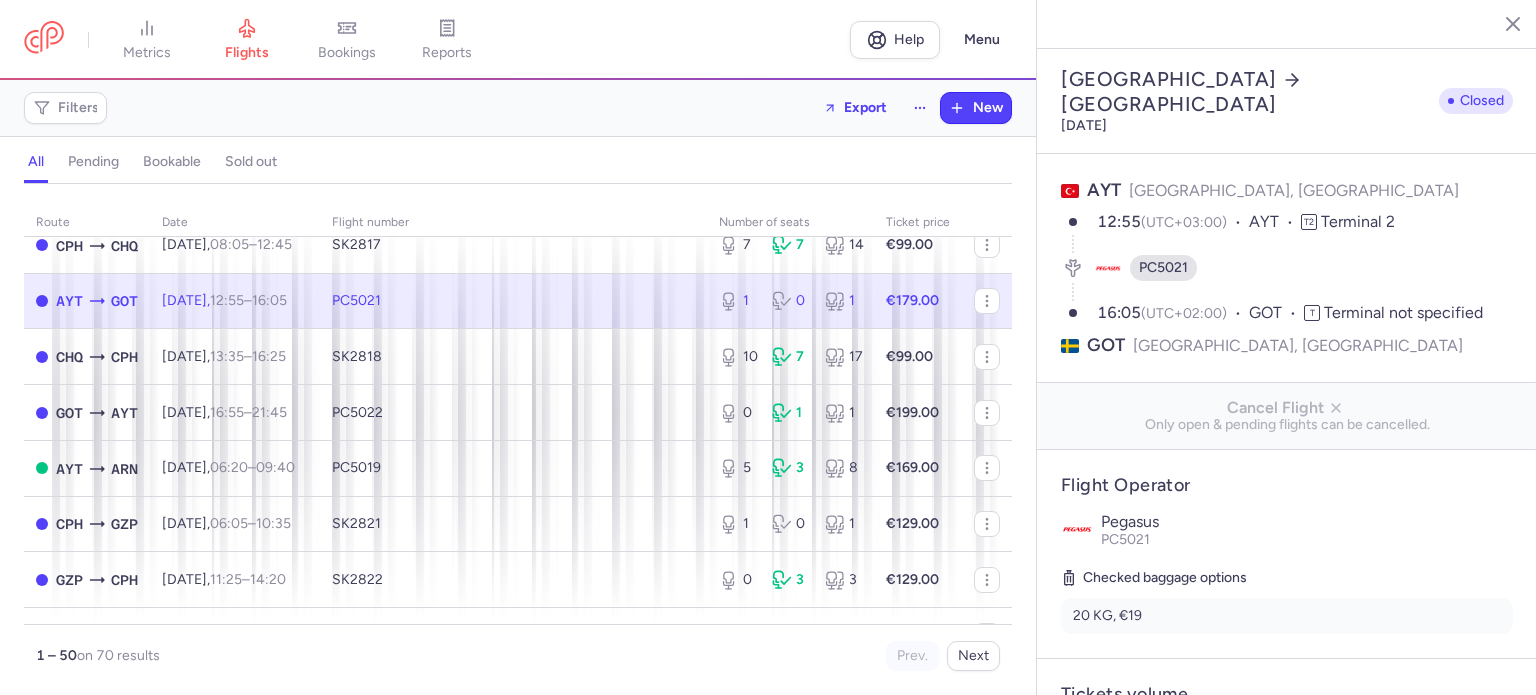 scroll, scrollTop: 608, scrollLeft: 0, axis: vertical 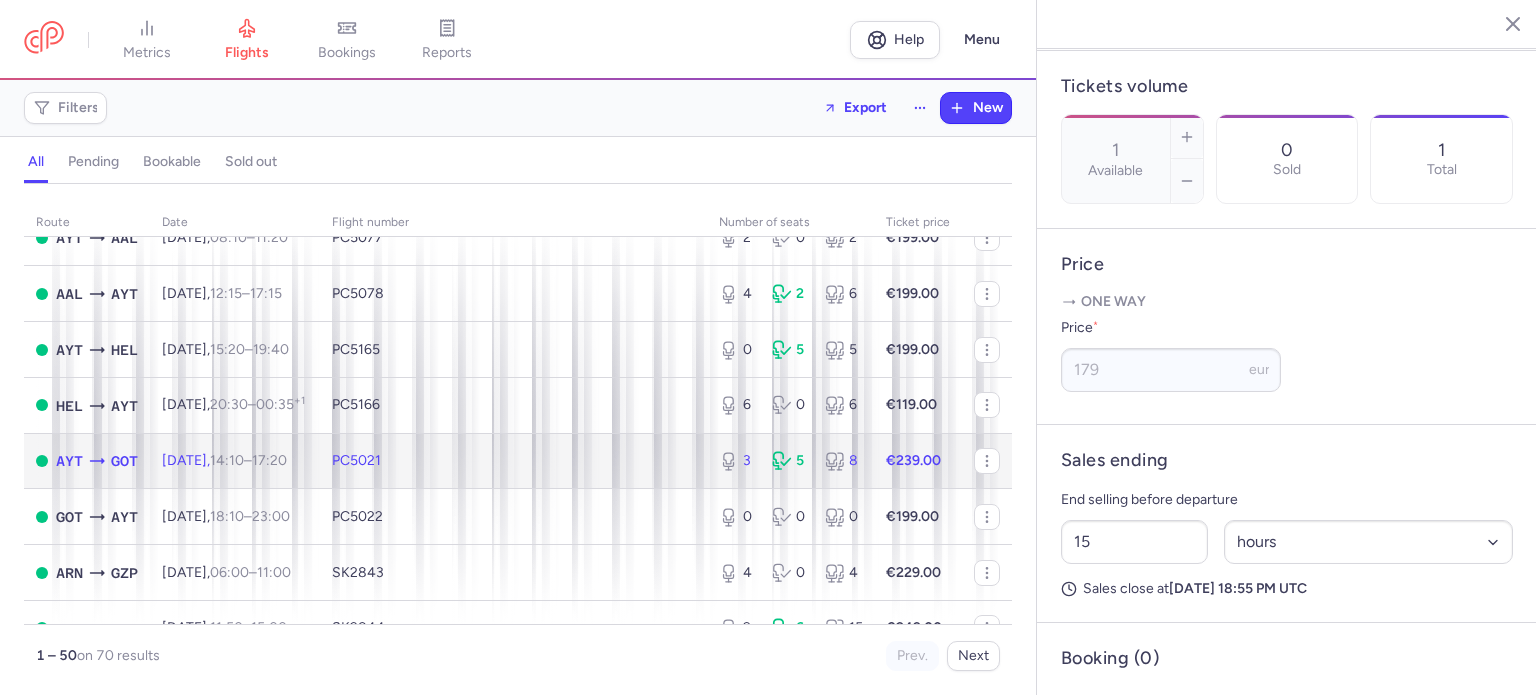 click on "€239.00" at bounding box center [913, 460] 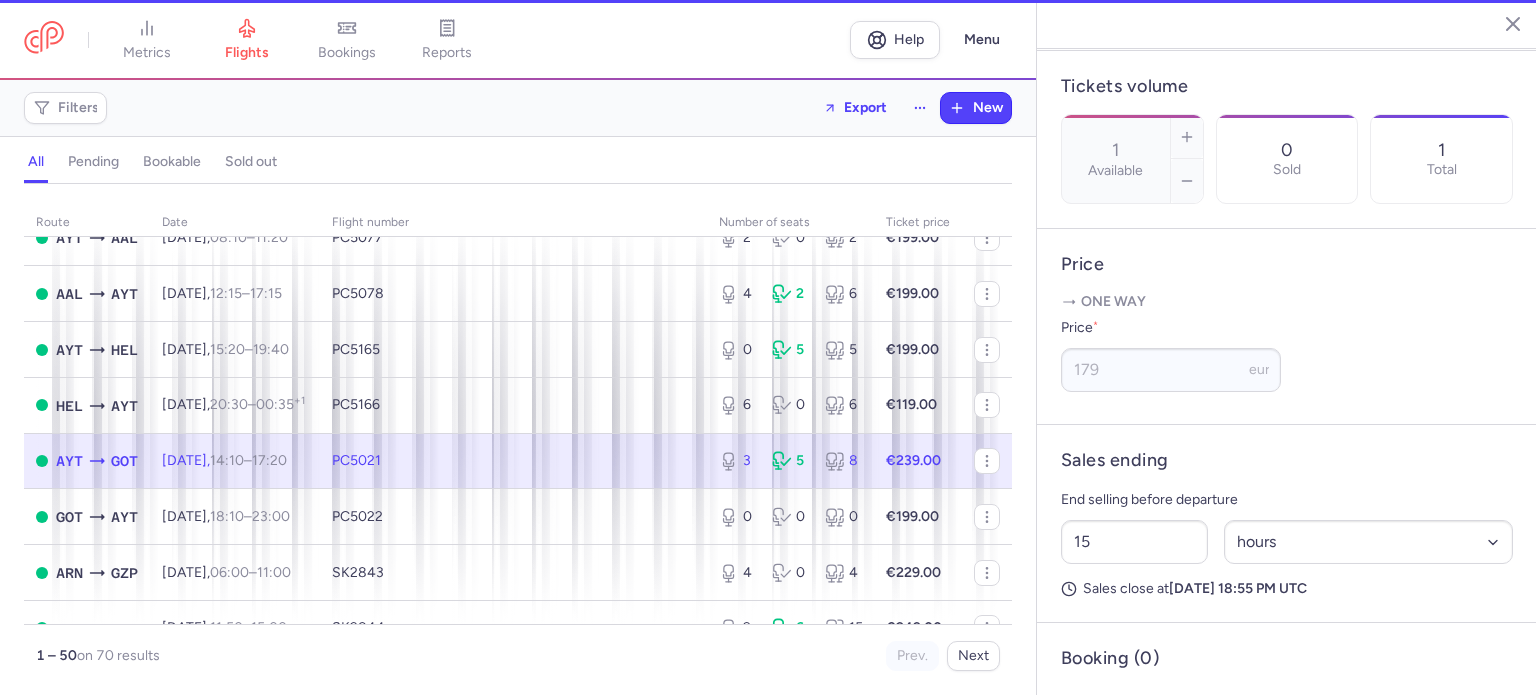 type on "3" 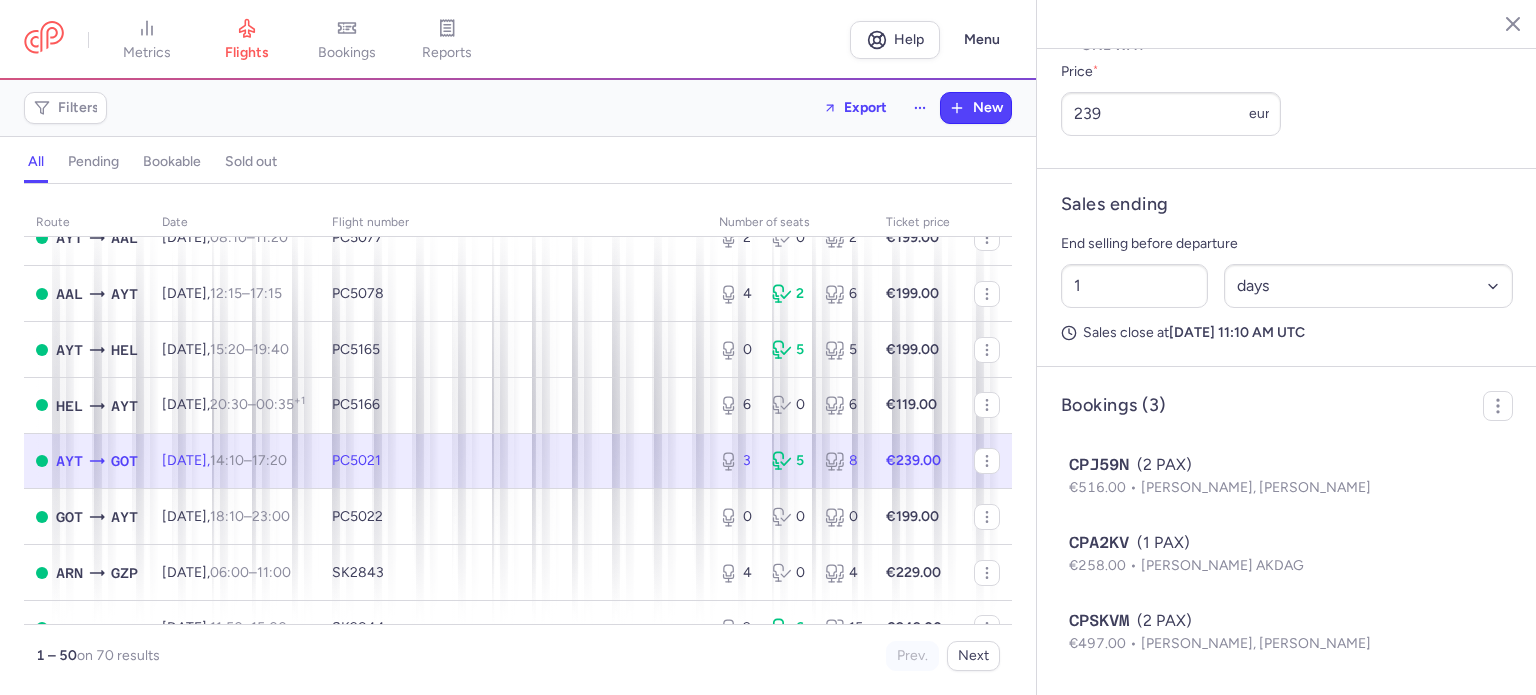 scroll, scrollTop: 891, scrollLeft: 0, axis: vertical 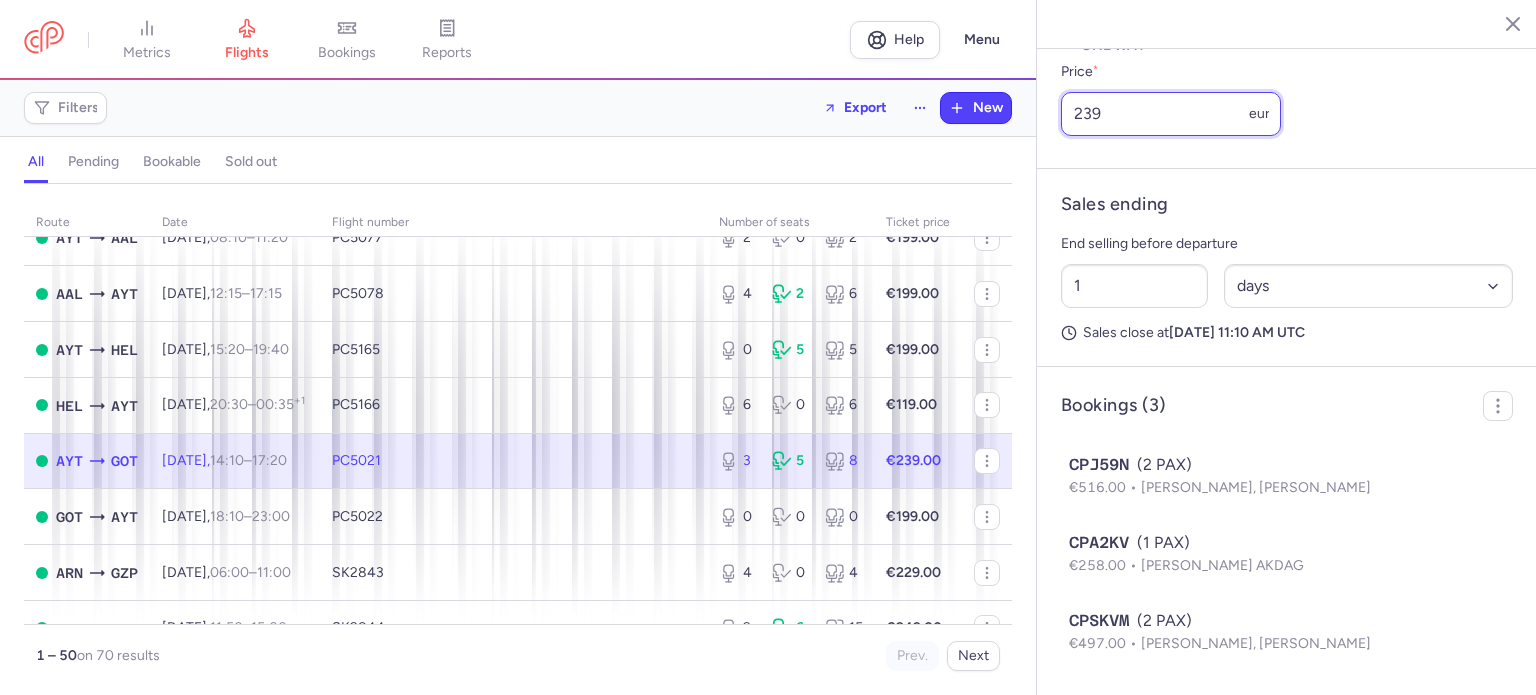 click on "239" at bounding box center [1171, 114] 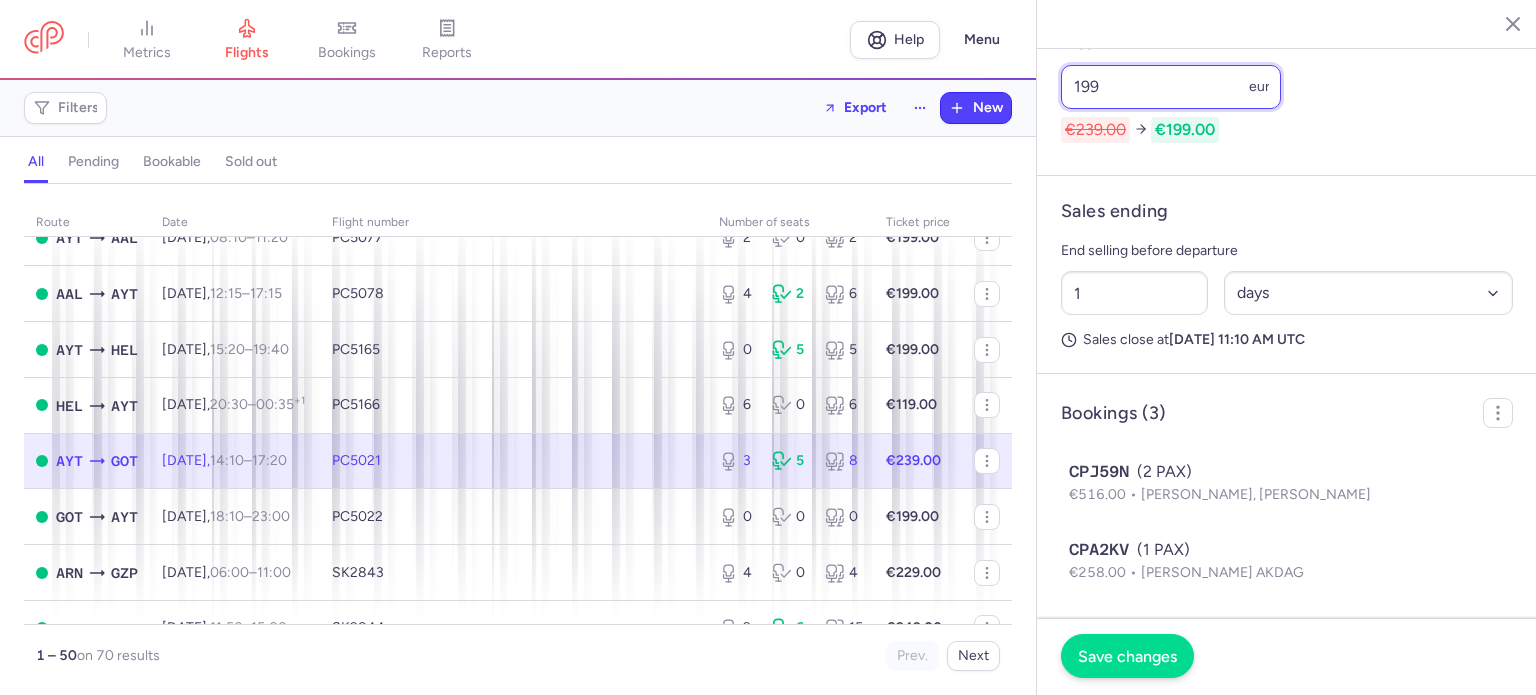 type on "199" 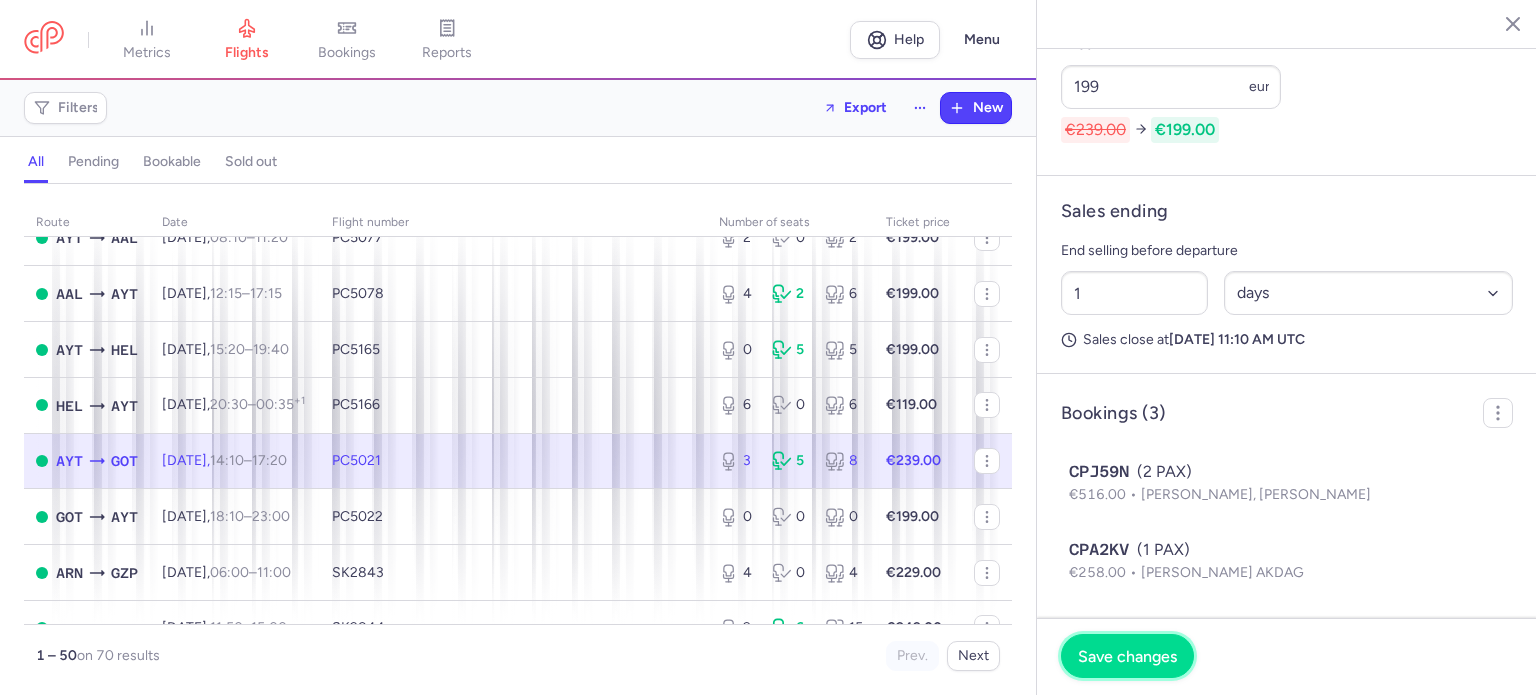 click on "Save changes" at bounding box center [1127, 656] 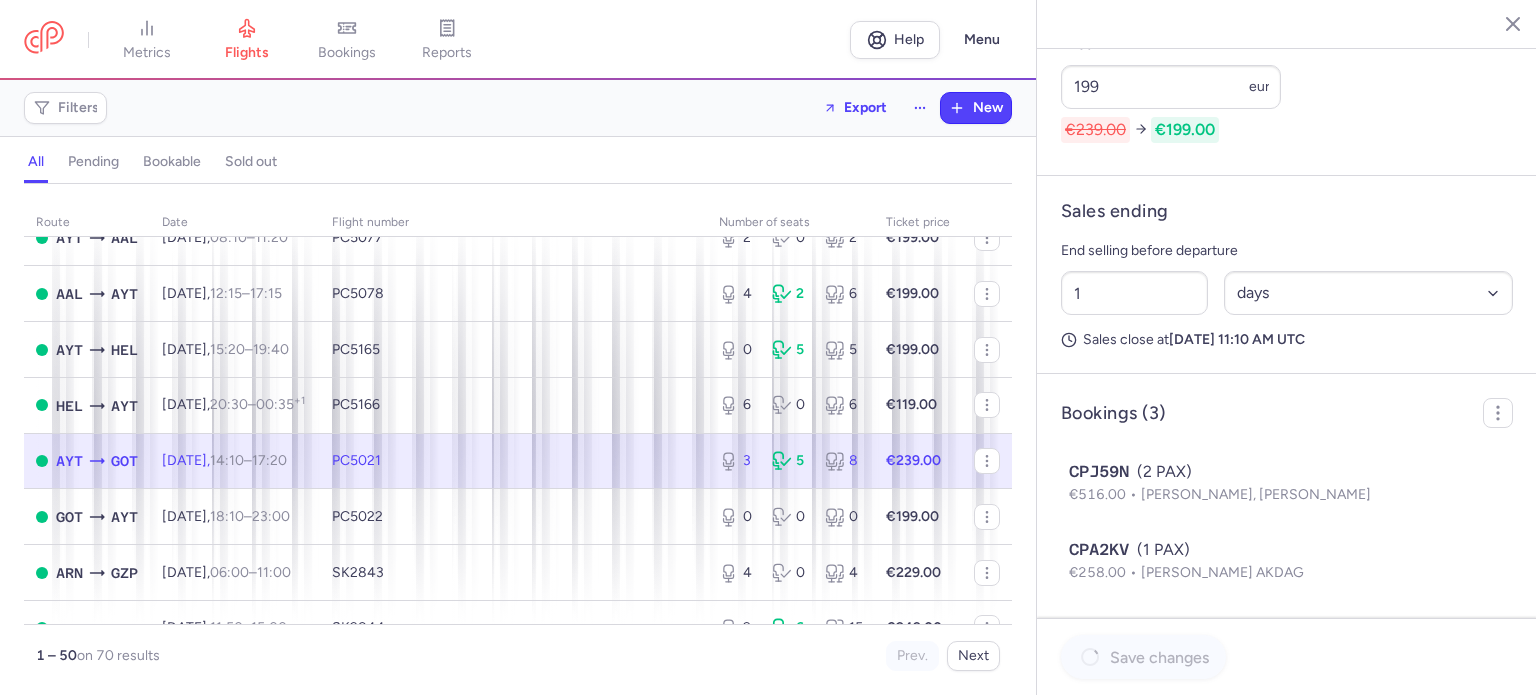 scroll, scrollTop: 856, scrollLeft: 0, axis: vertical 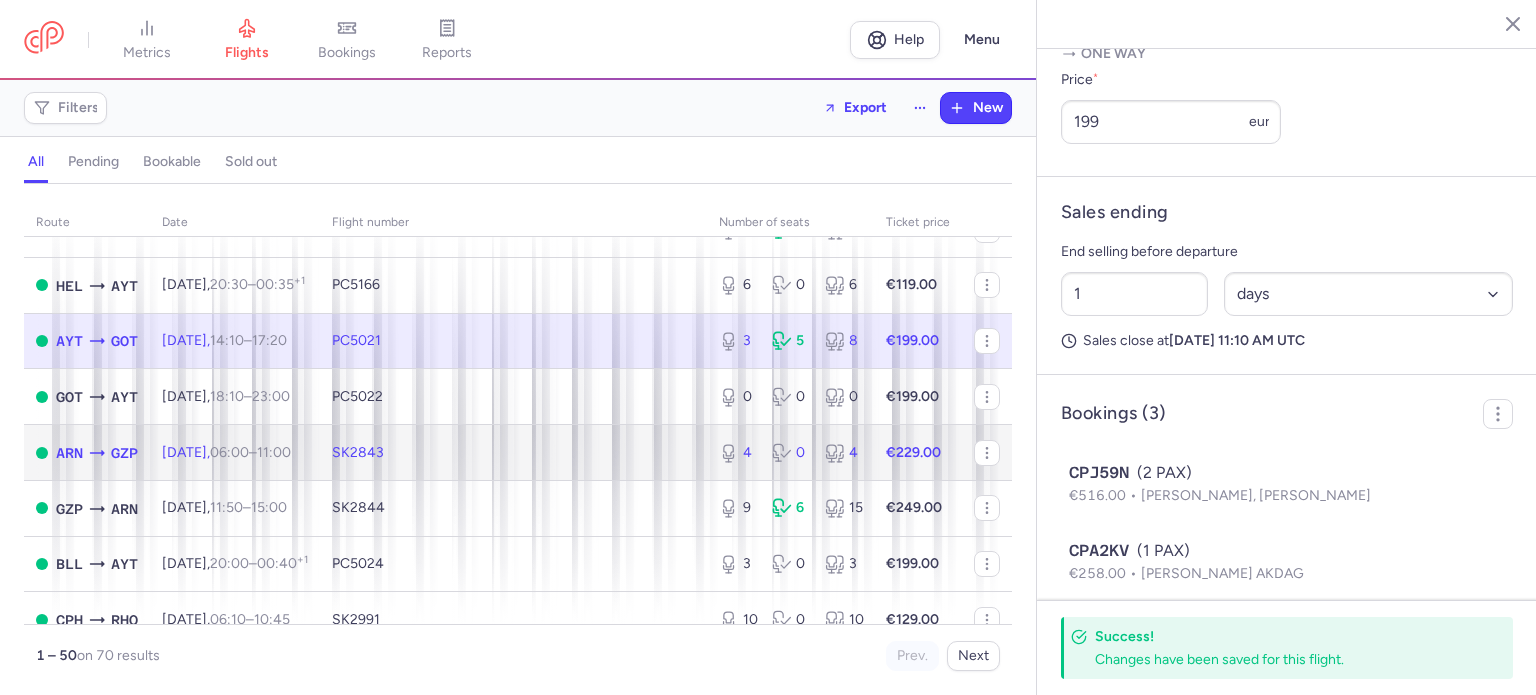 click on "4 0 4" at bounding box center (790, 453) 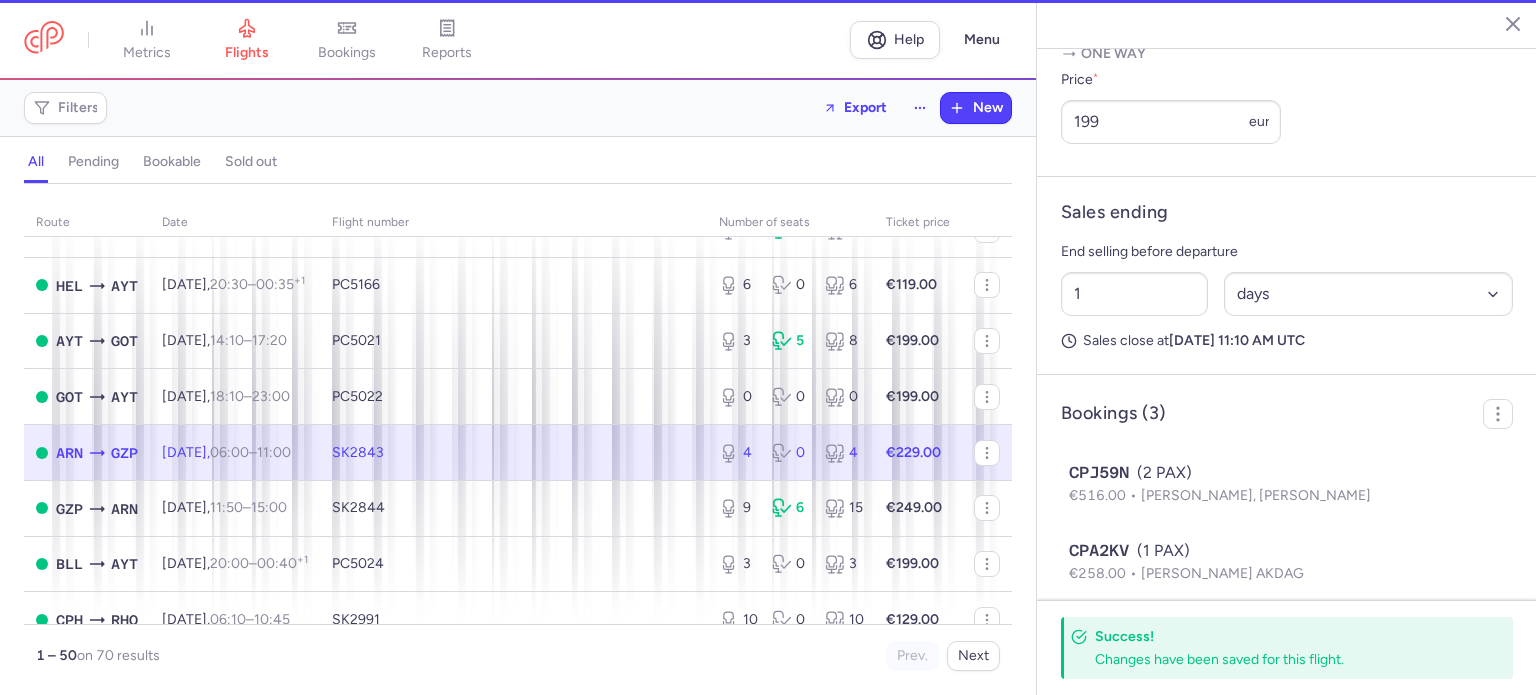 type on "4" 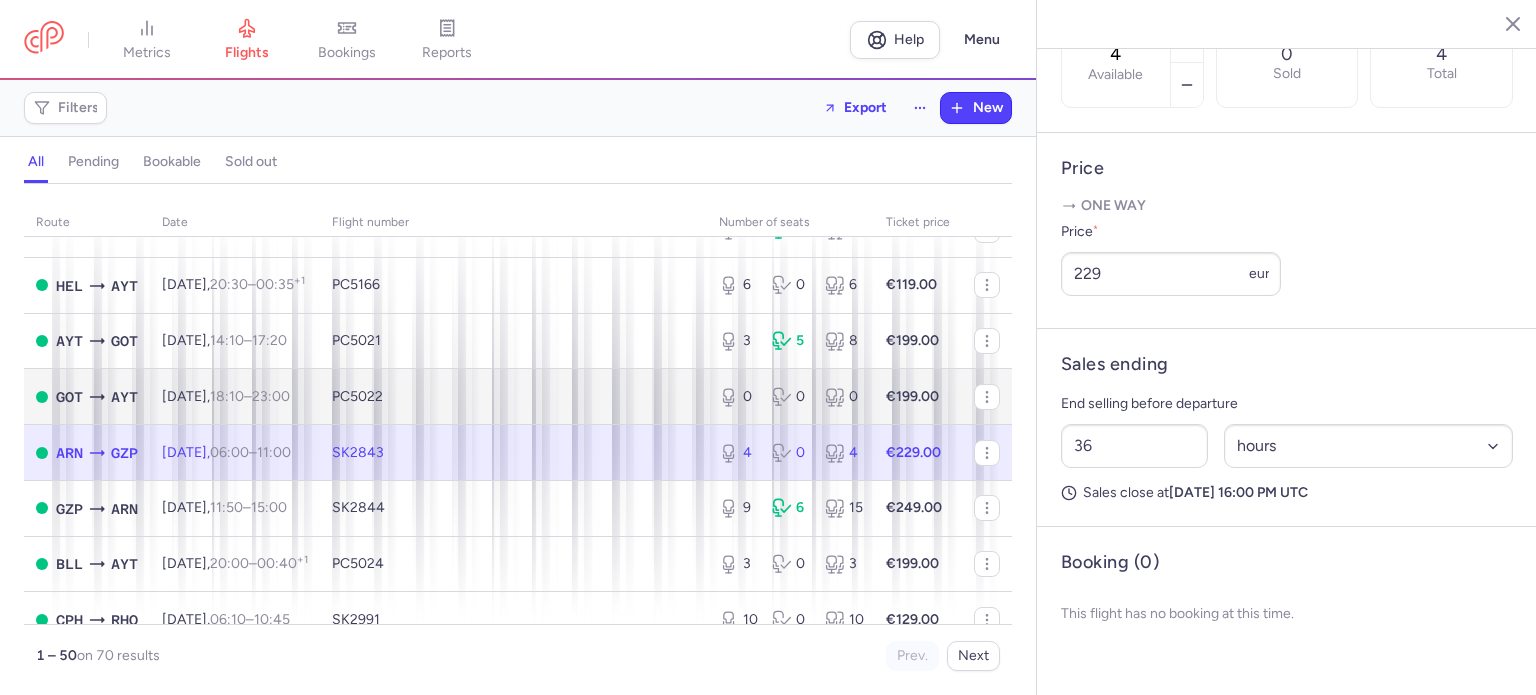 scroll, scrollTop: 683, scrollLeft: 0, axis: vertical 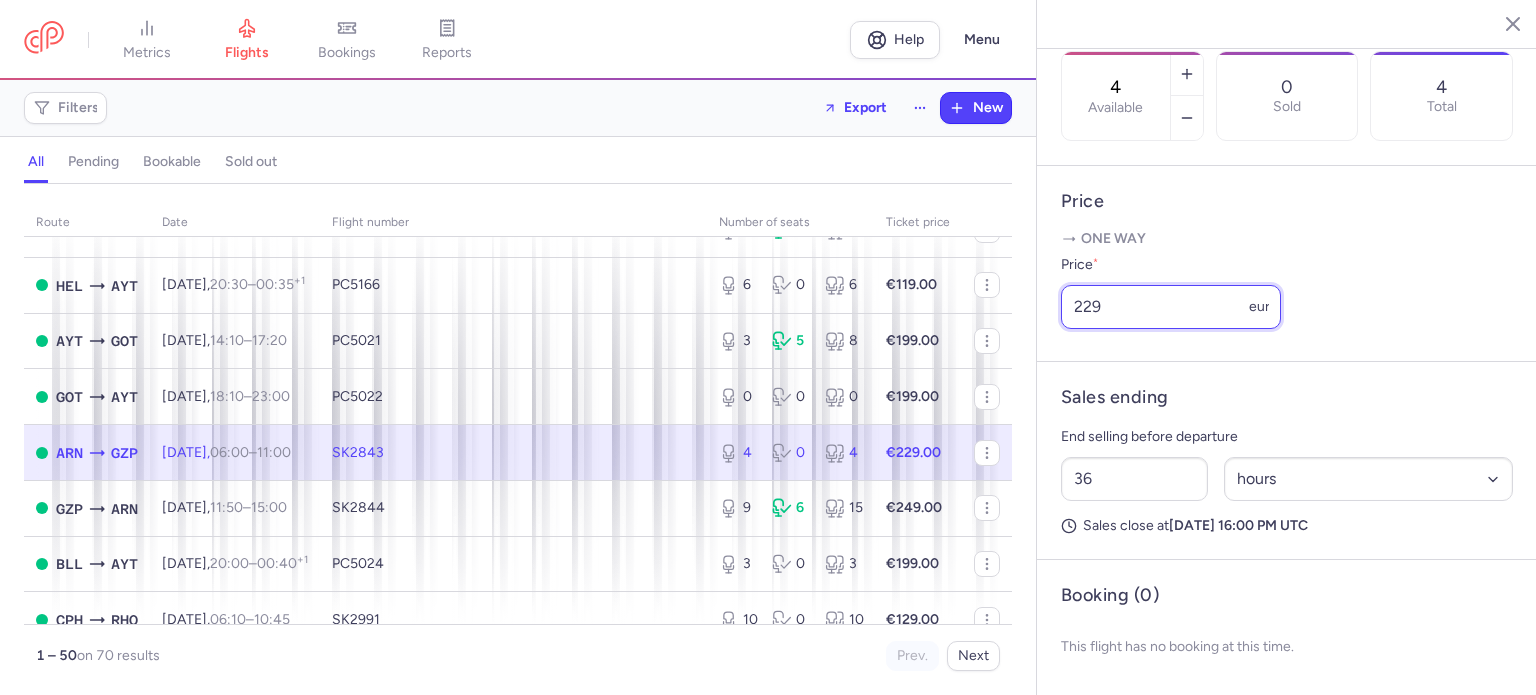 click on "229" at bounding box center [1171, 307] 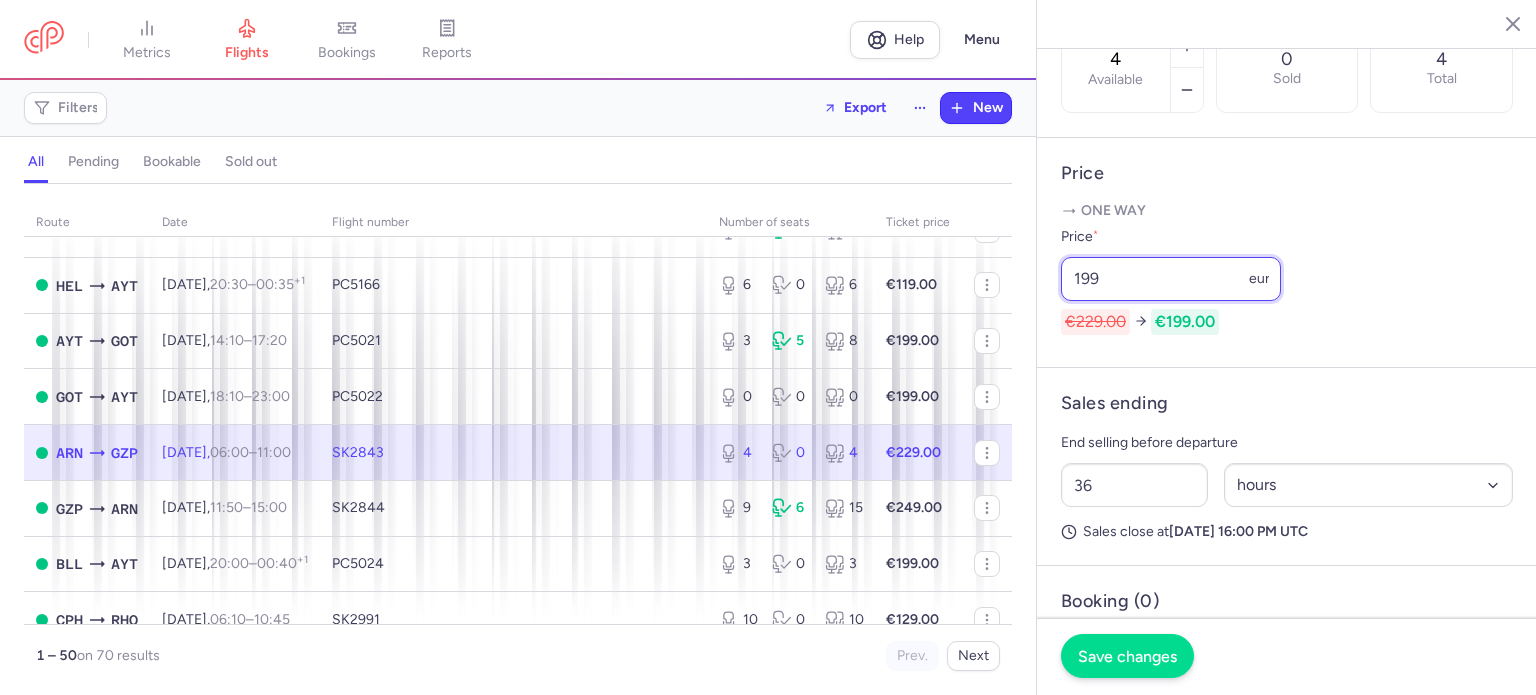type on "199" 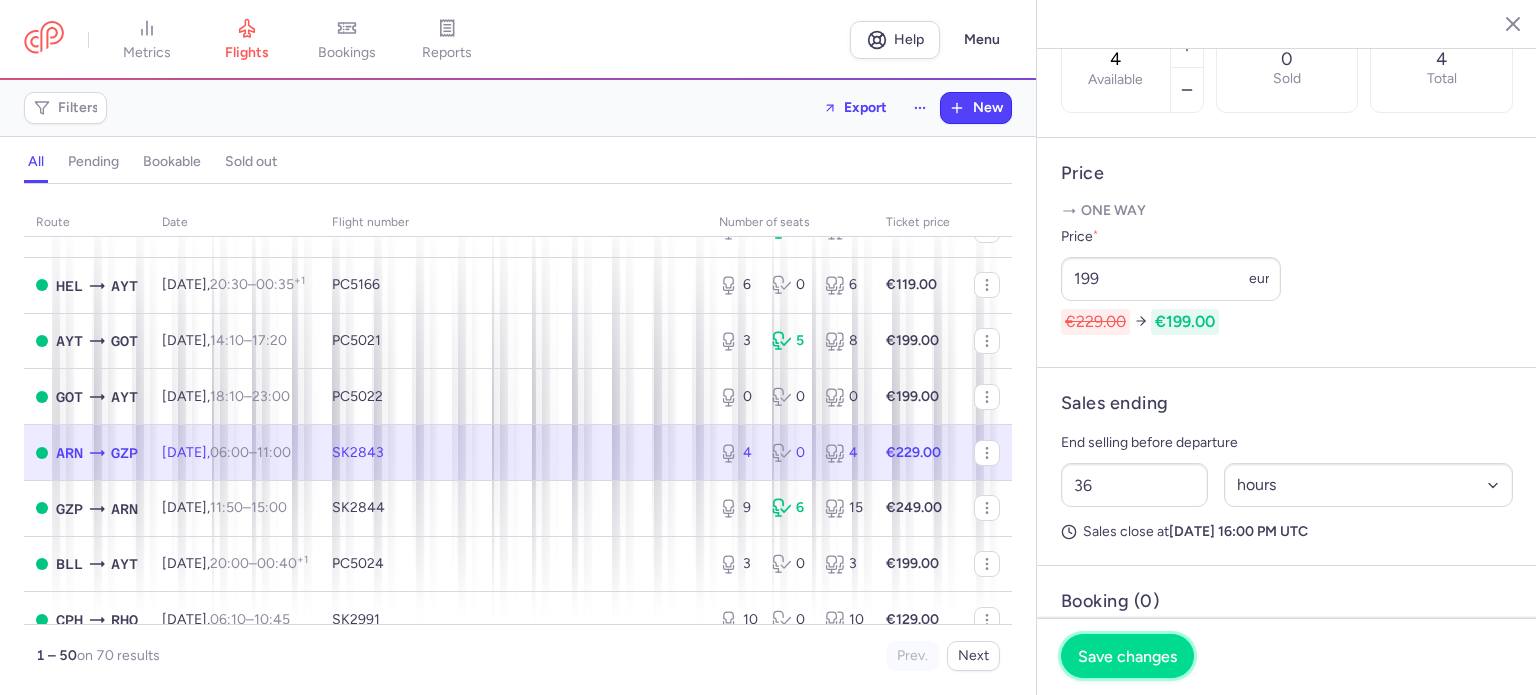 click on "Save changes" at bounding box center (1127, 656) 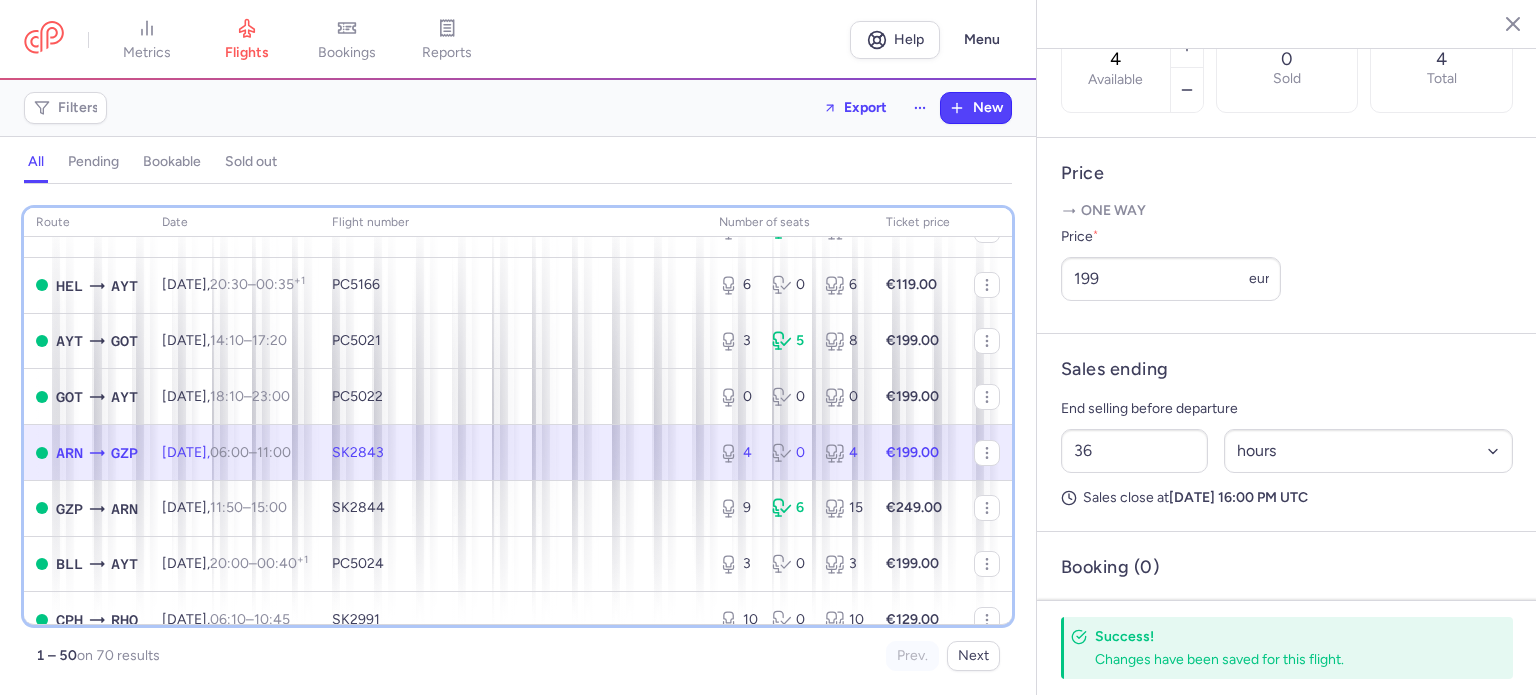 scroll, scrollTop: 1158, scrollLeft: 0, axis: vertical 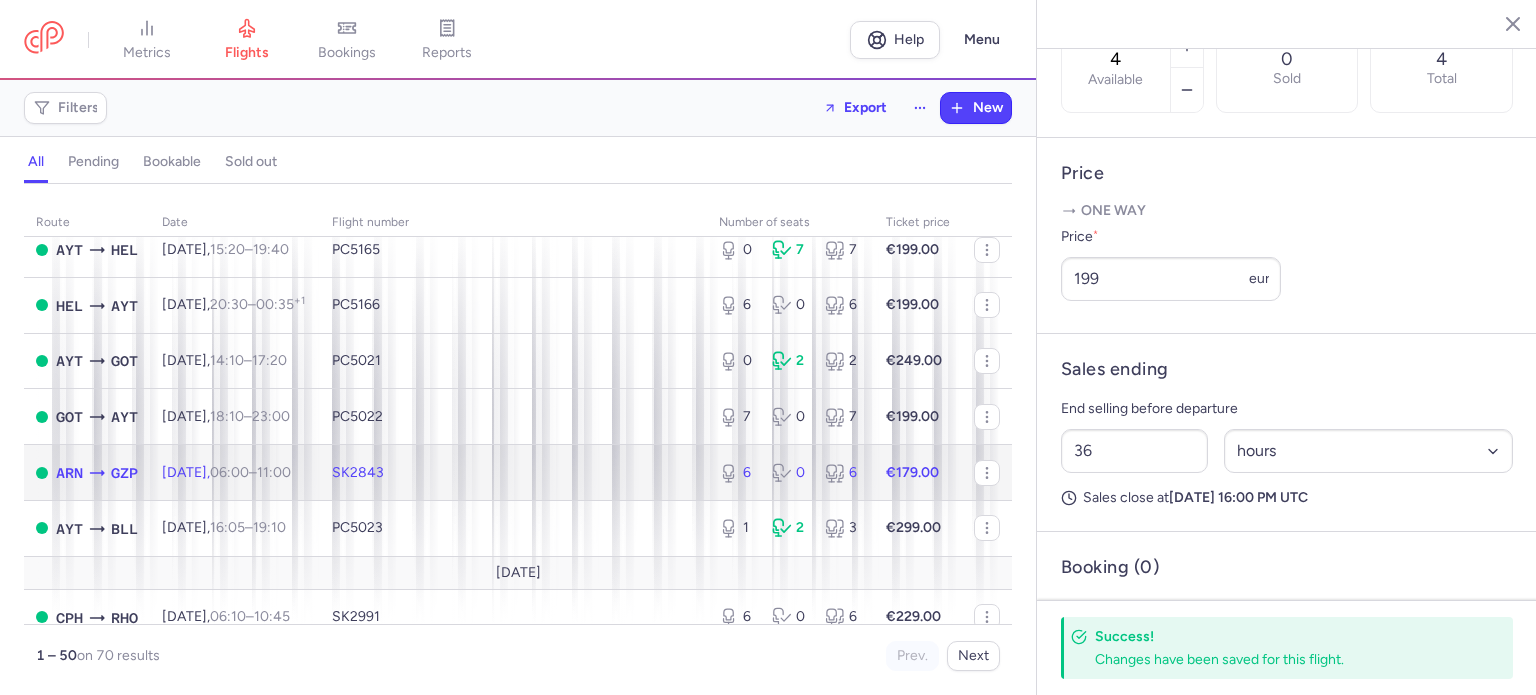 click on "€179.00" at bounding box center [912, 472] 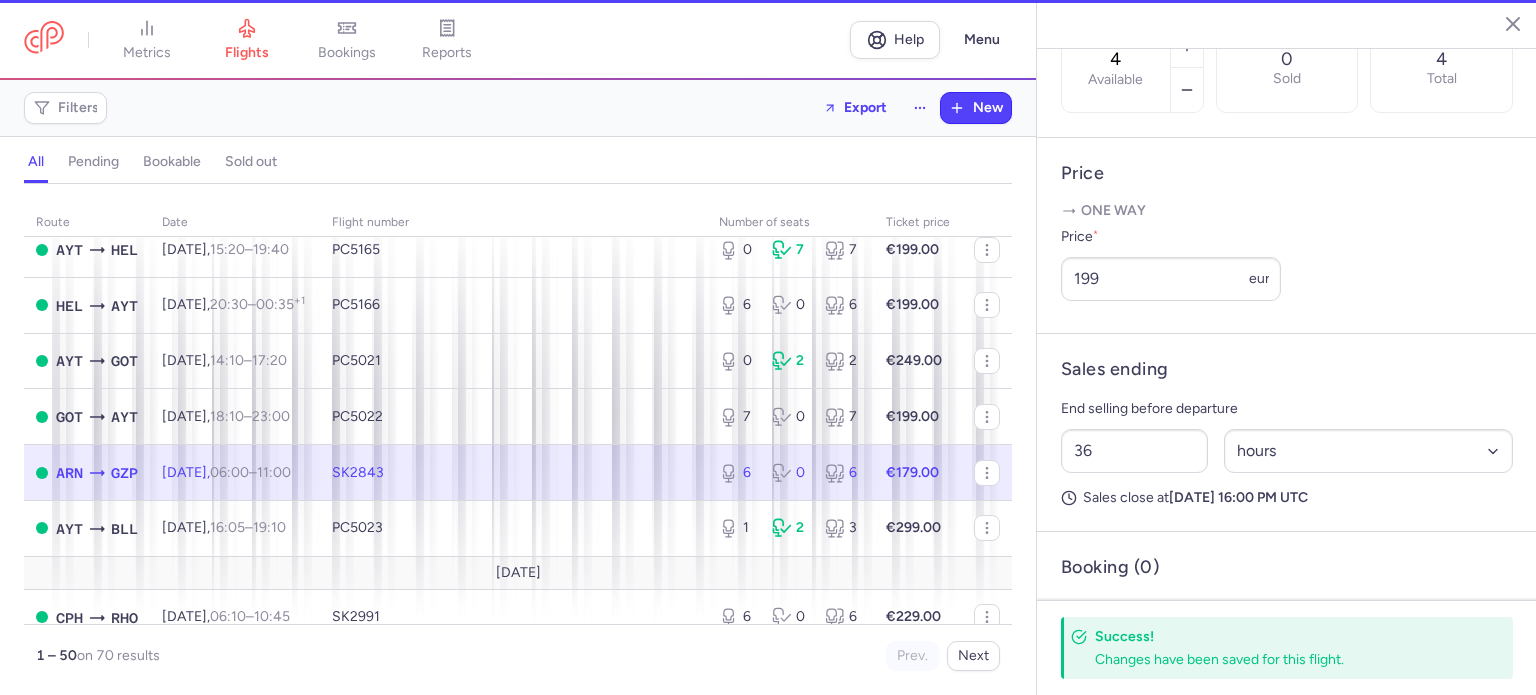 type on "6" 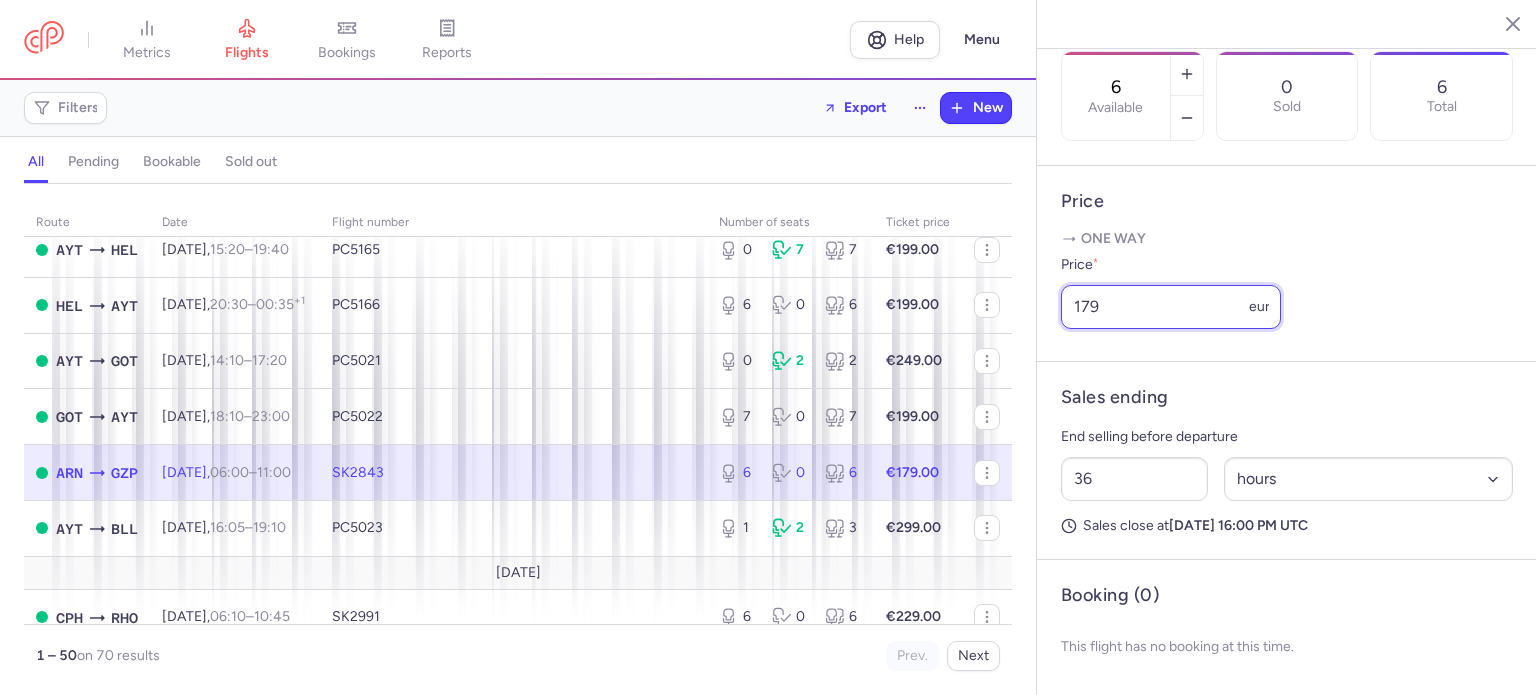 click on "179" at bounding box center [1171, 307] 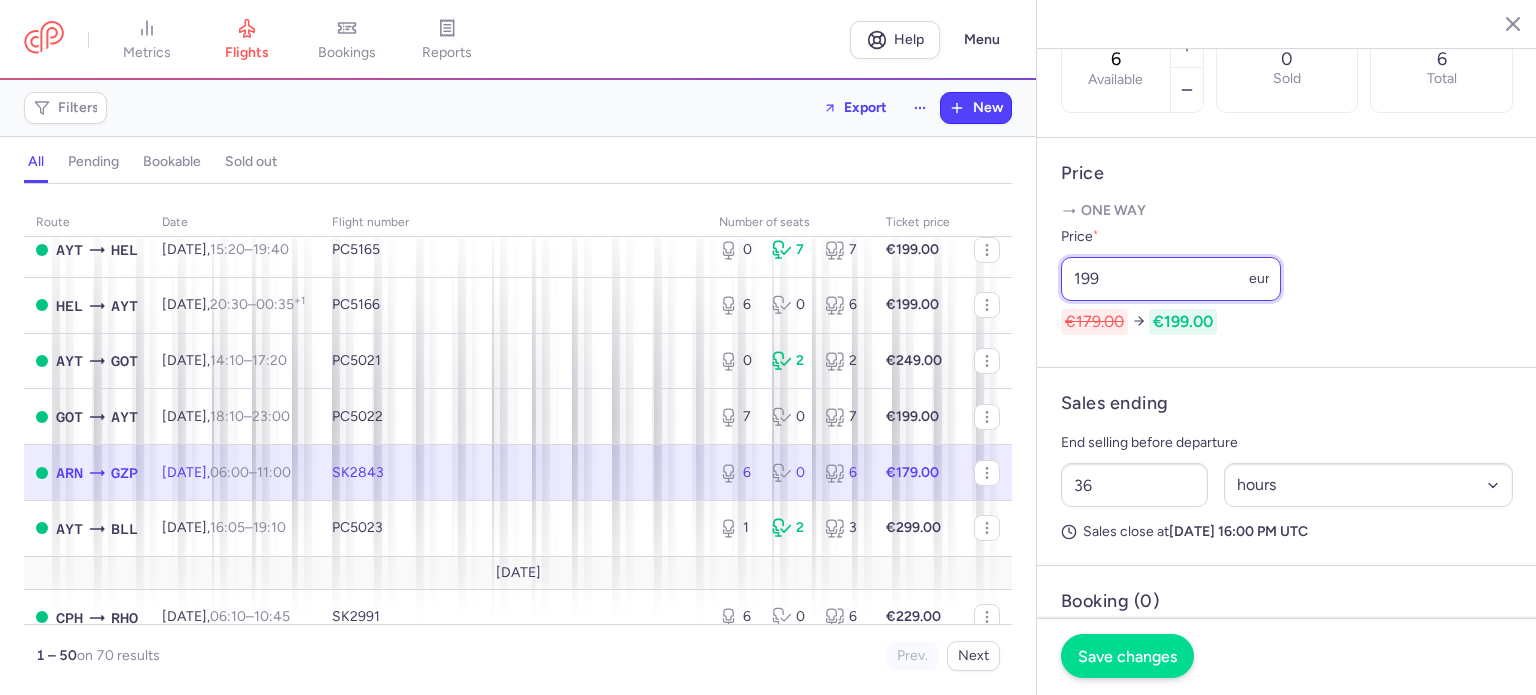 type on "199" 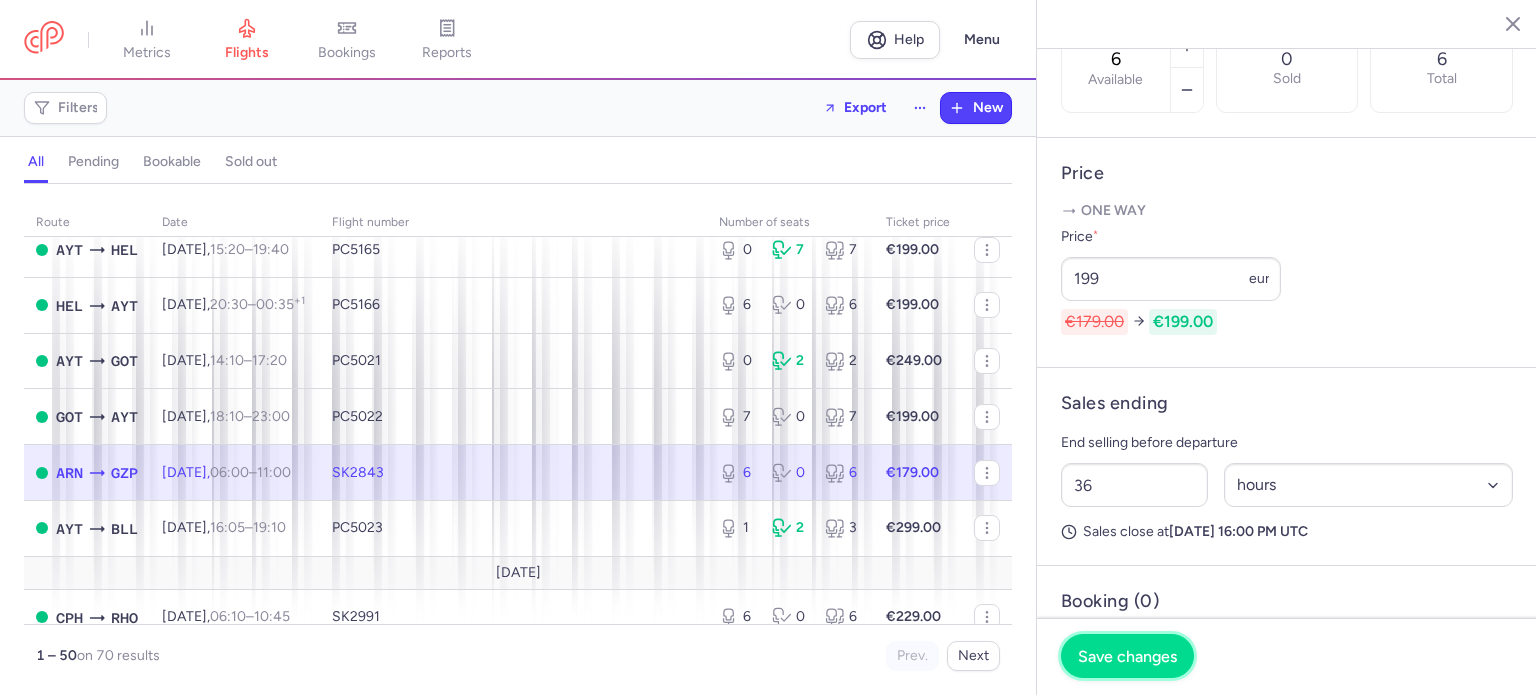 click on "Save changes" at bounding box center (1127, 656) 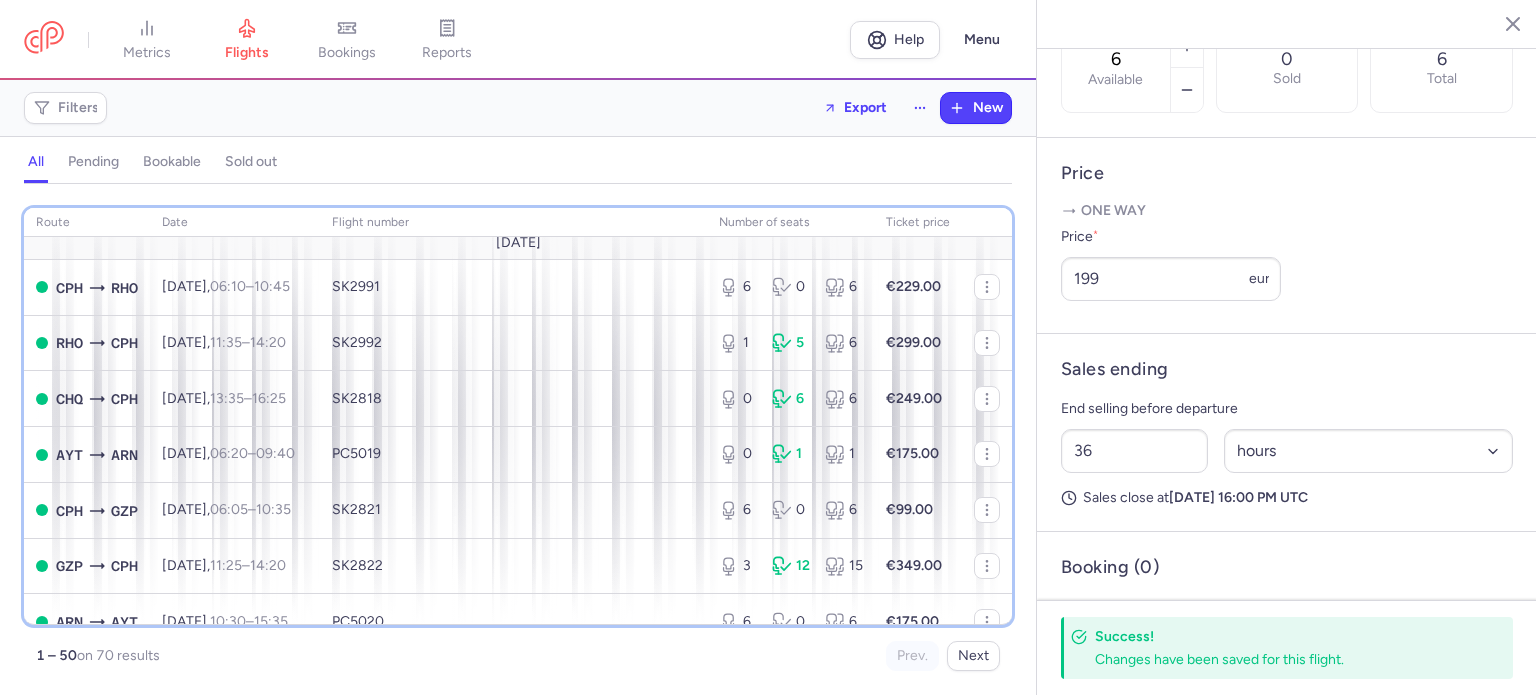 scroll, scrollTop: 2268, scrollLeft: 0, axis: vertical 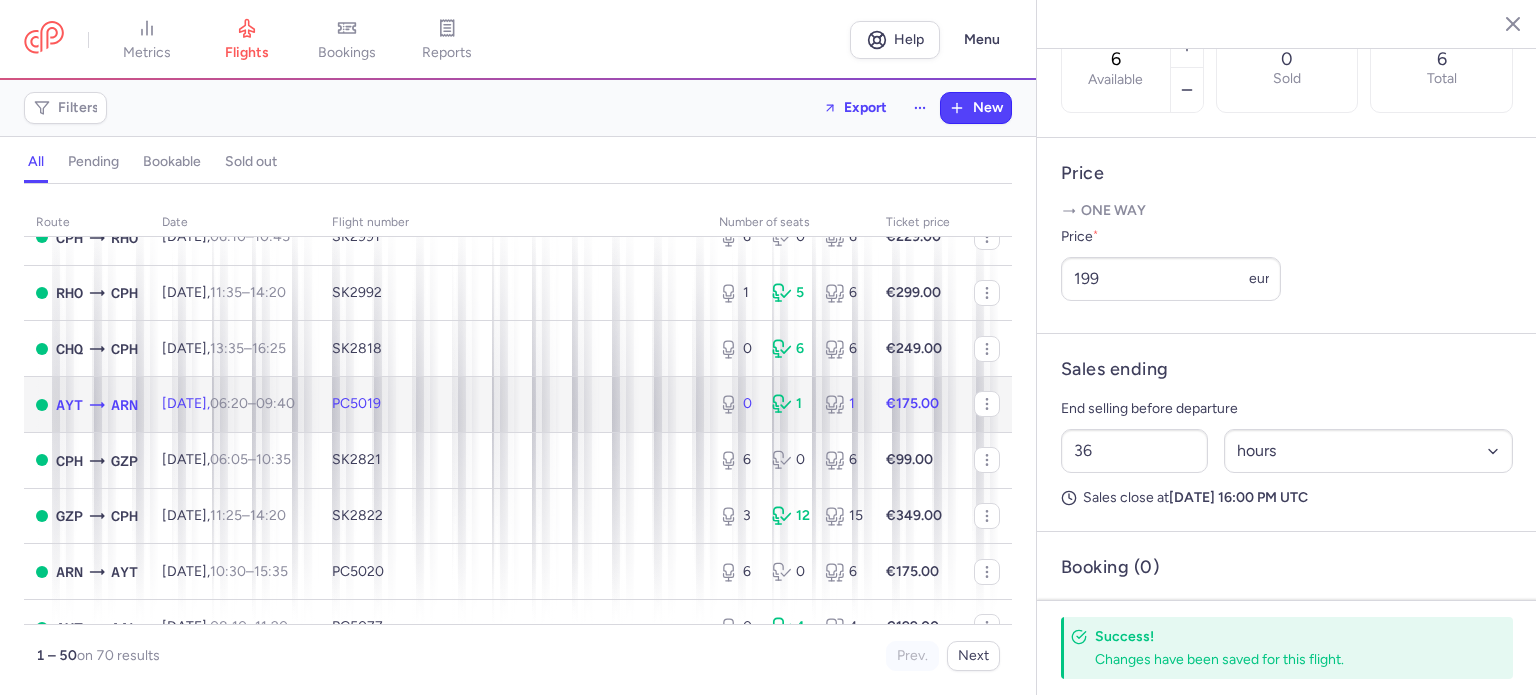 click on "€175.00" at bounding box center (918, 405) 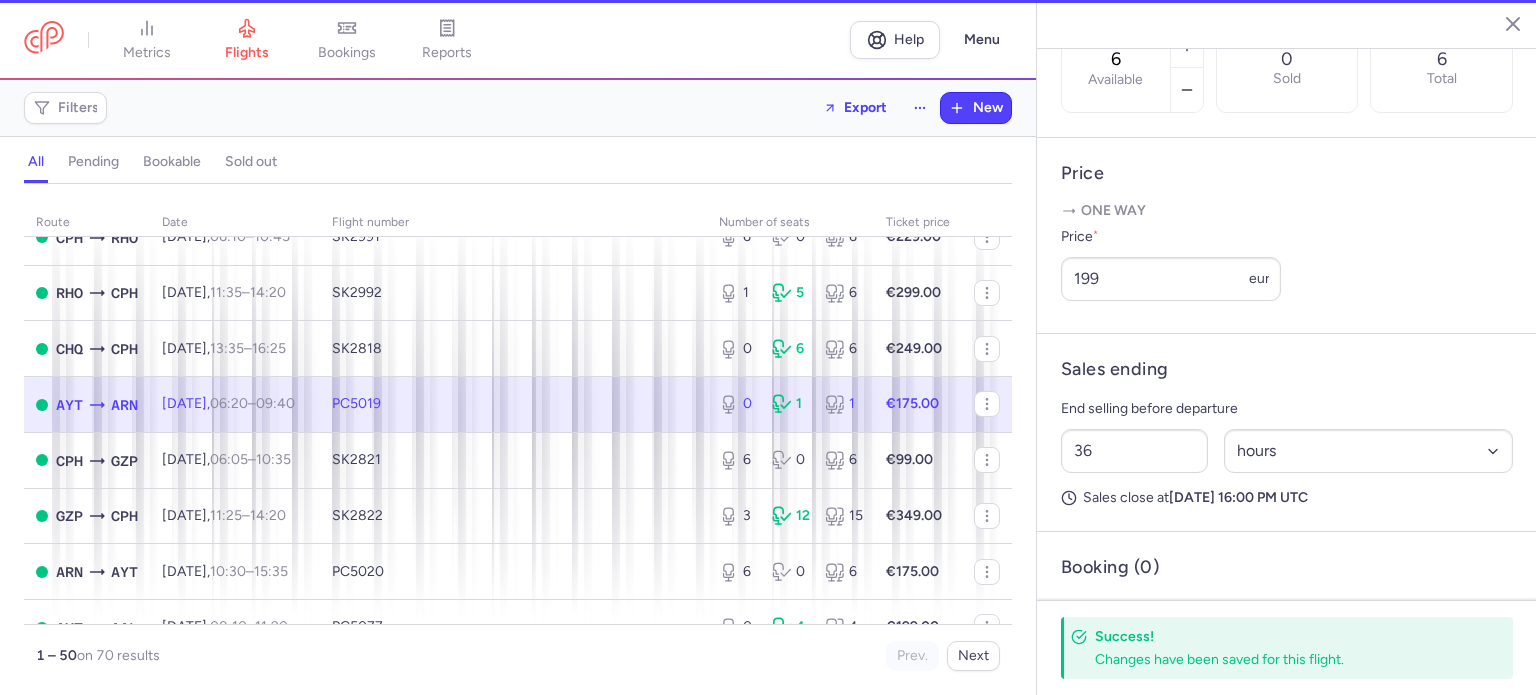 type on "0" 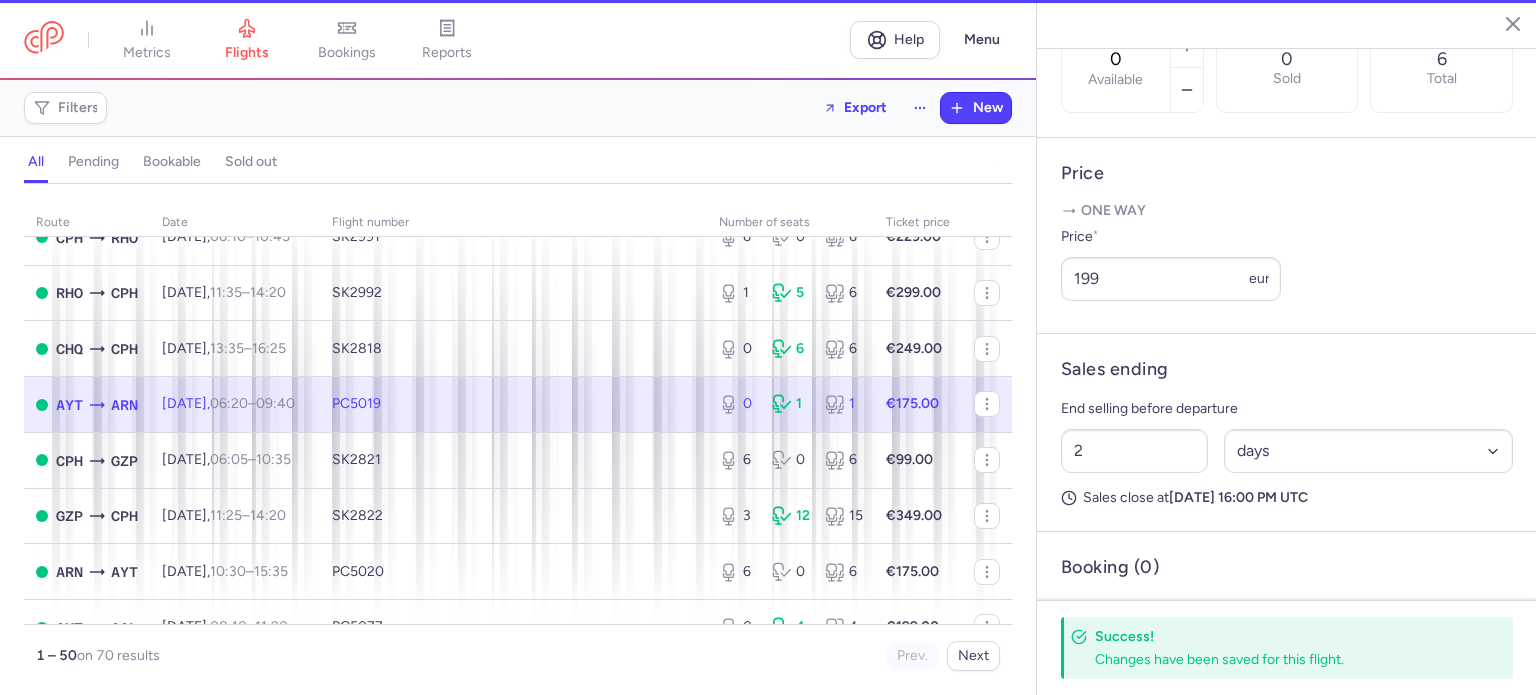scroll, scrollTop: 699, scrollLeft: 0, axis: vertical 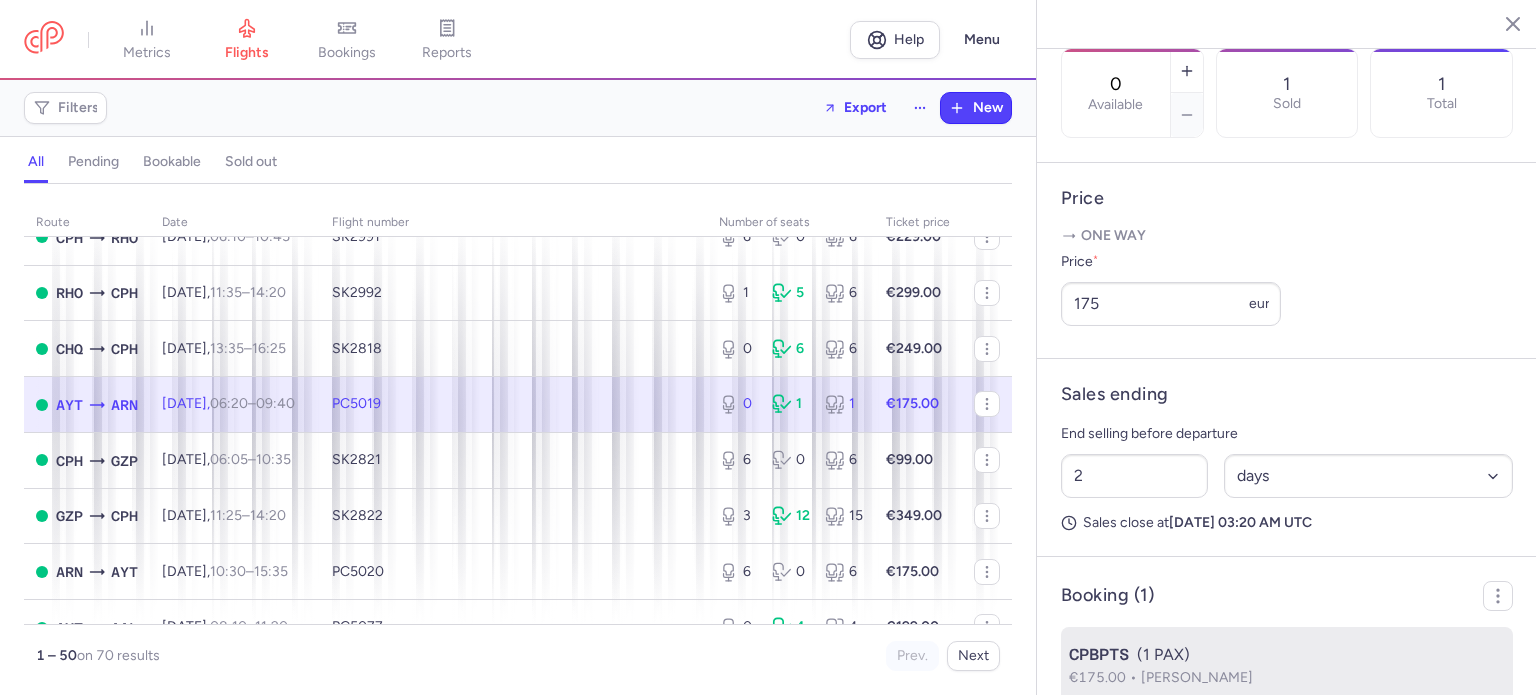 click on "CPBPTS  (1 PAX)" at bounding box center [1287, 655] 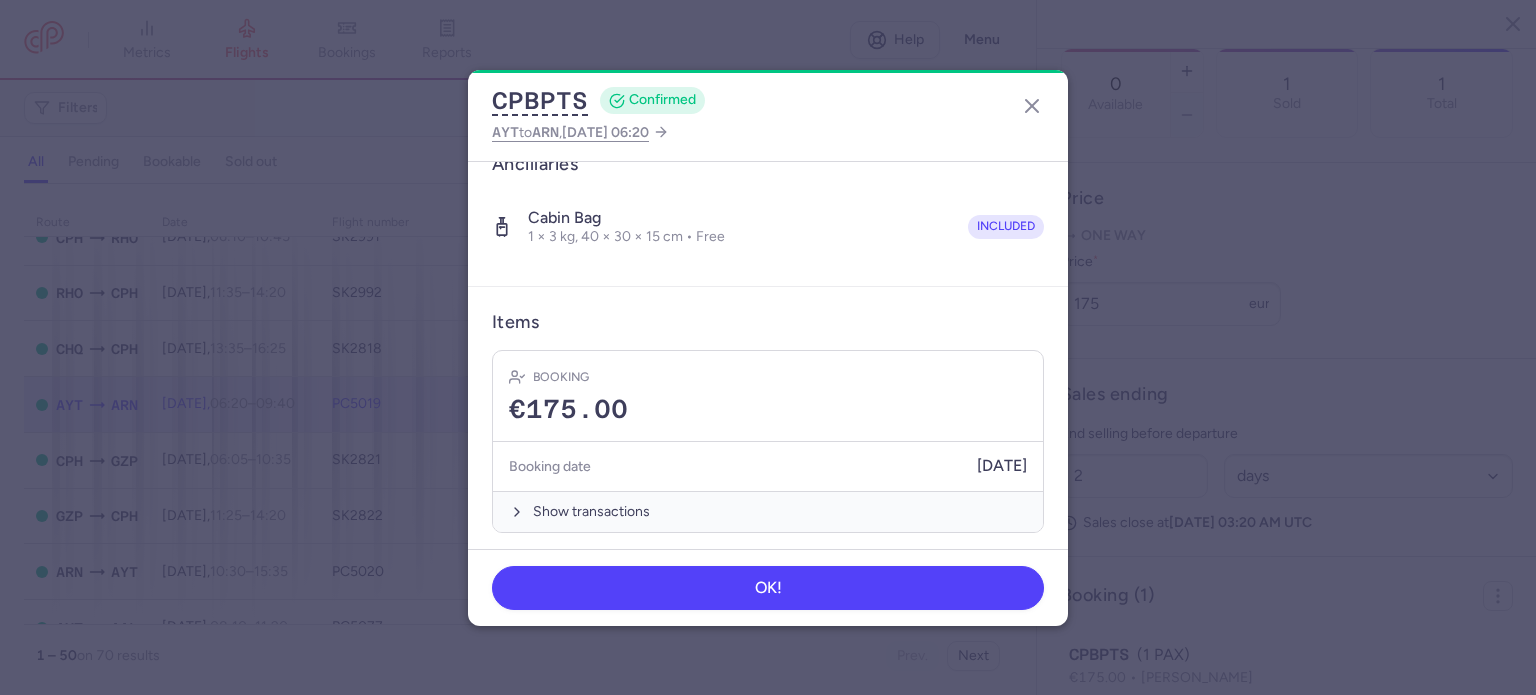 scroll, scrollTop: 351, scrollLeft: 0, axis: vertical 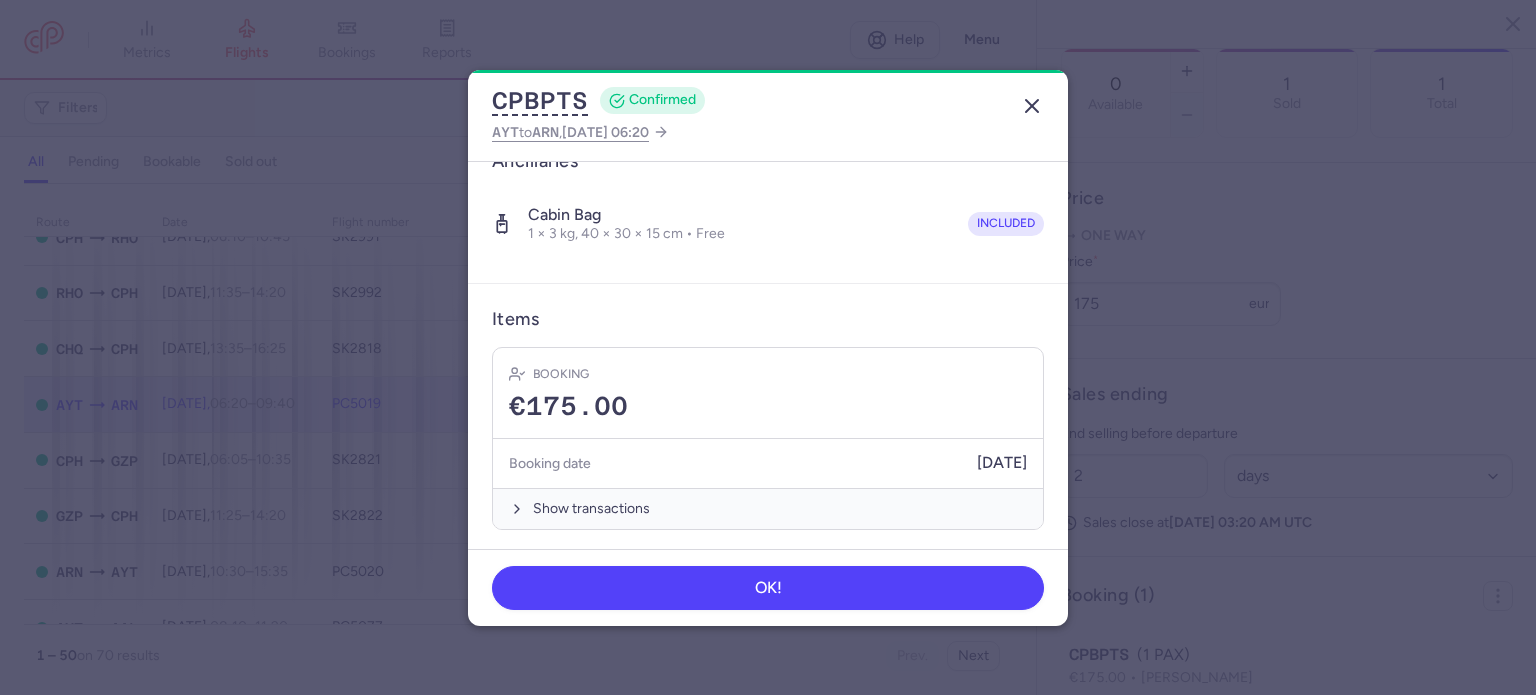 click 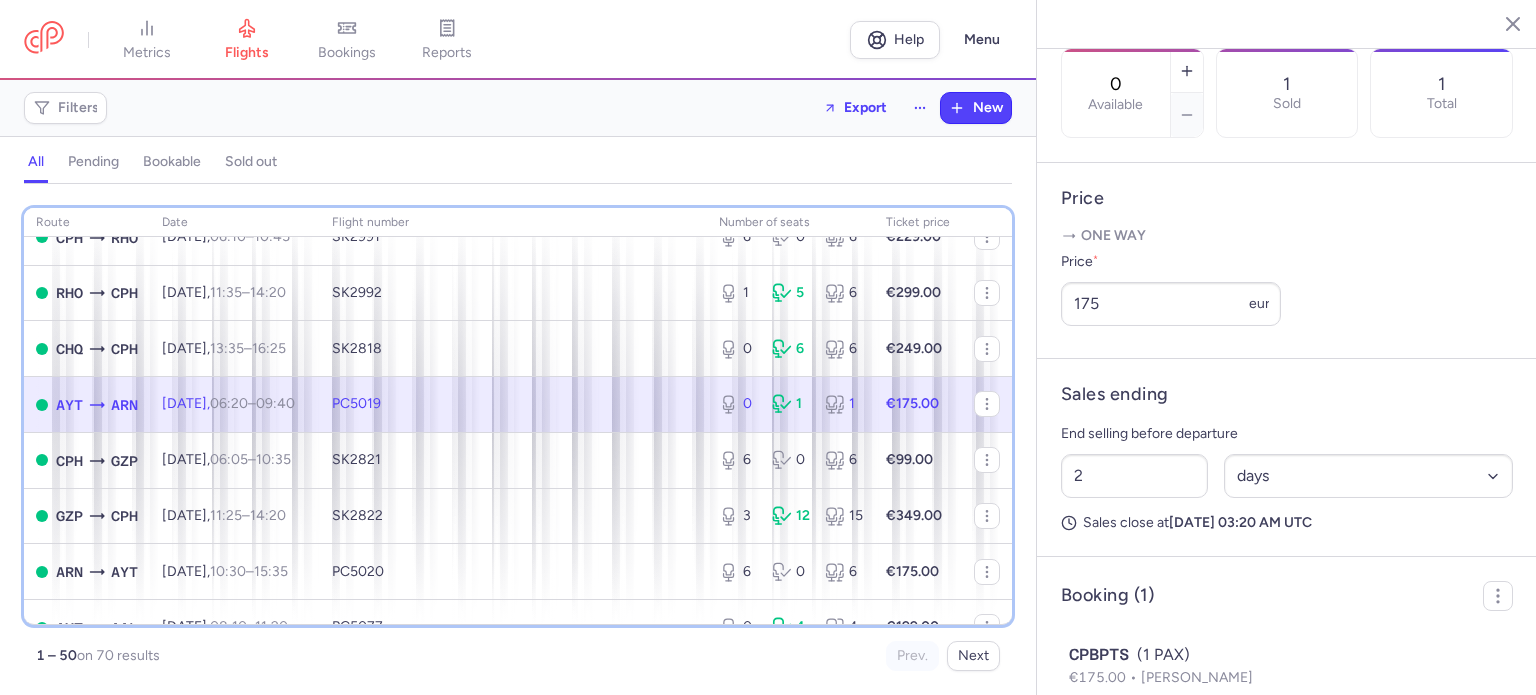 scroll, scrollTop: 2308, scrollLeft: 0, axis: vertical 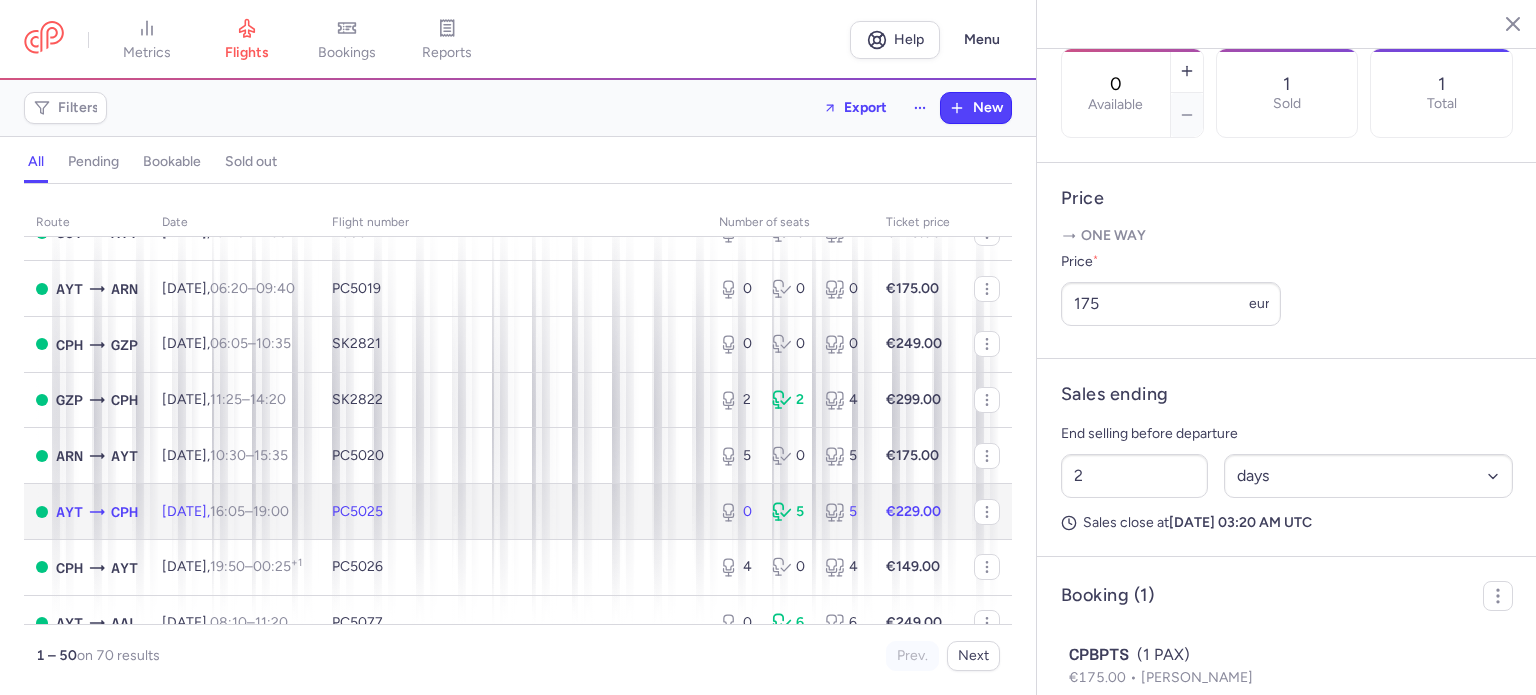 click on "PC5025" at bounding box center [513, 512] 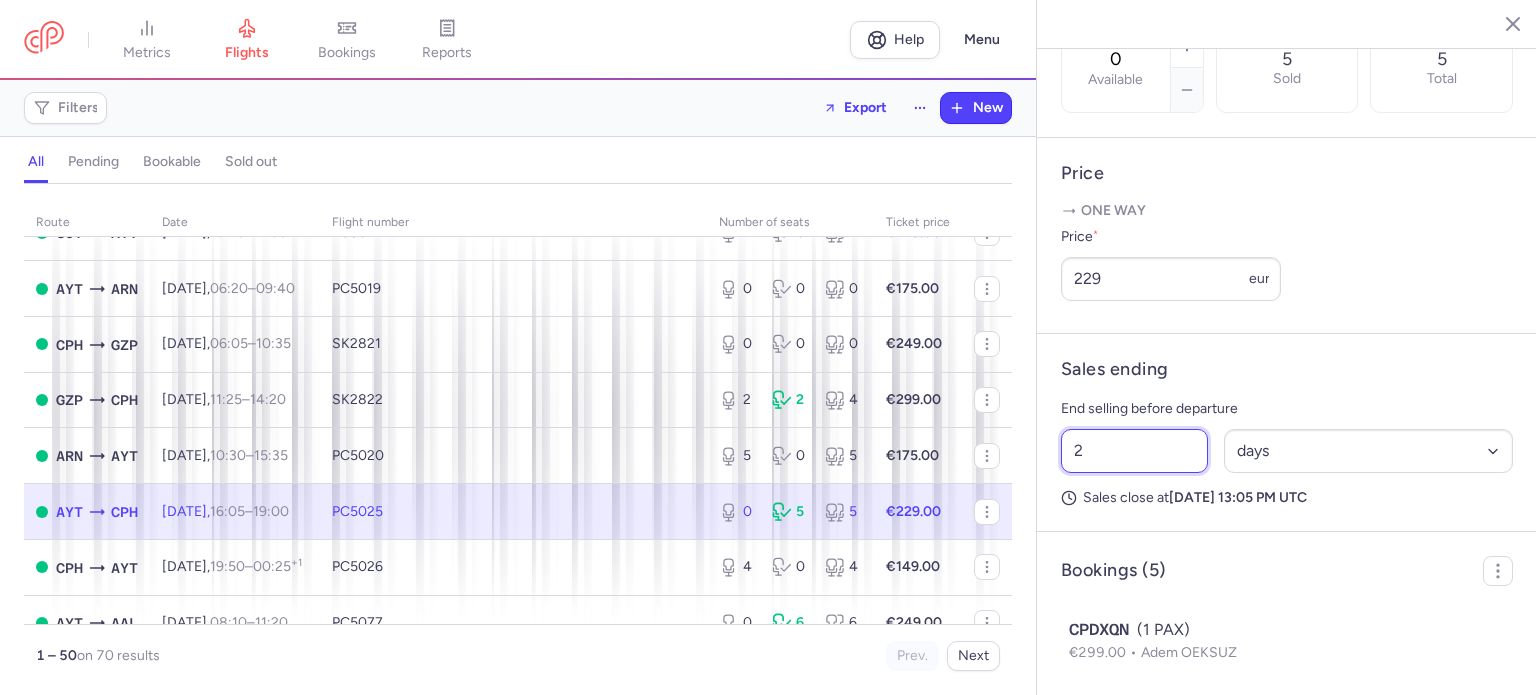 click on "2" at bounding box center [1134, 451] 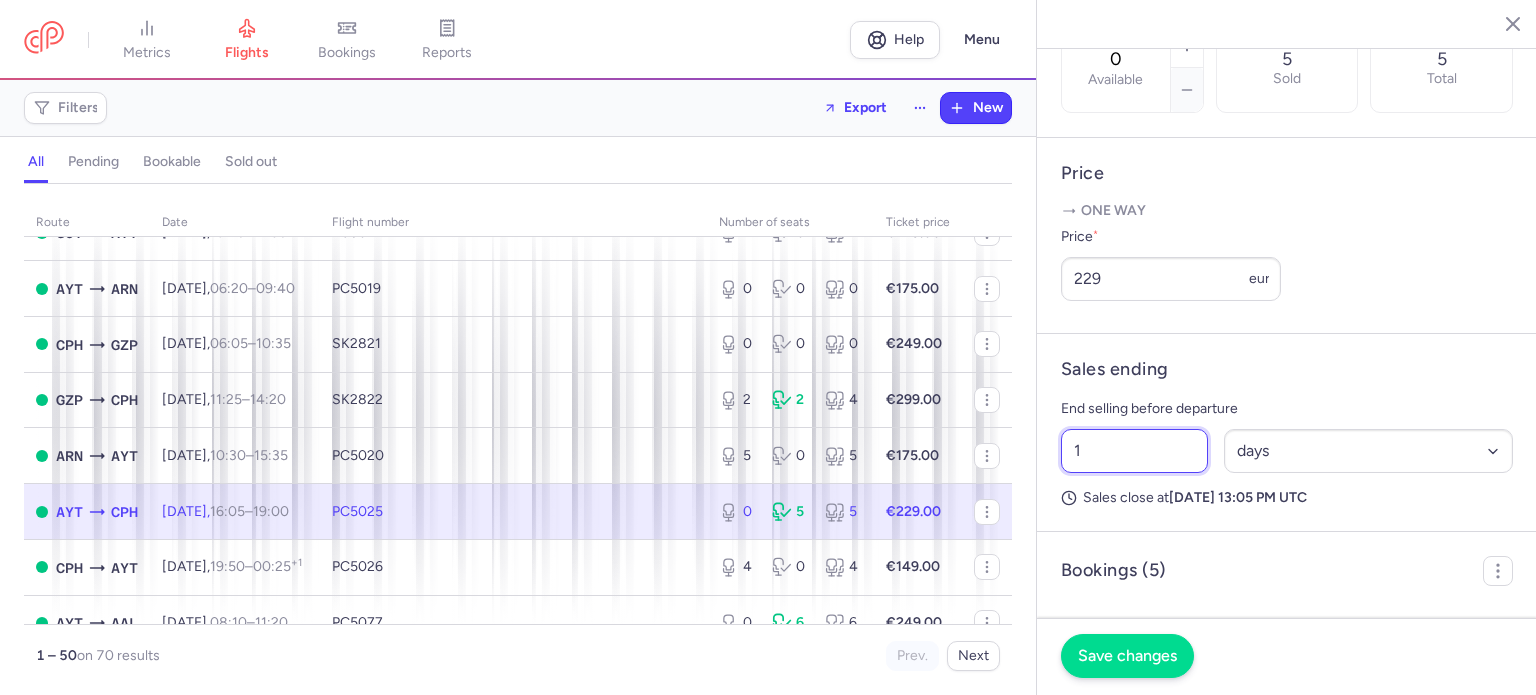 type on "1" 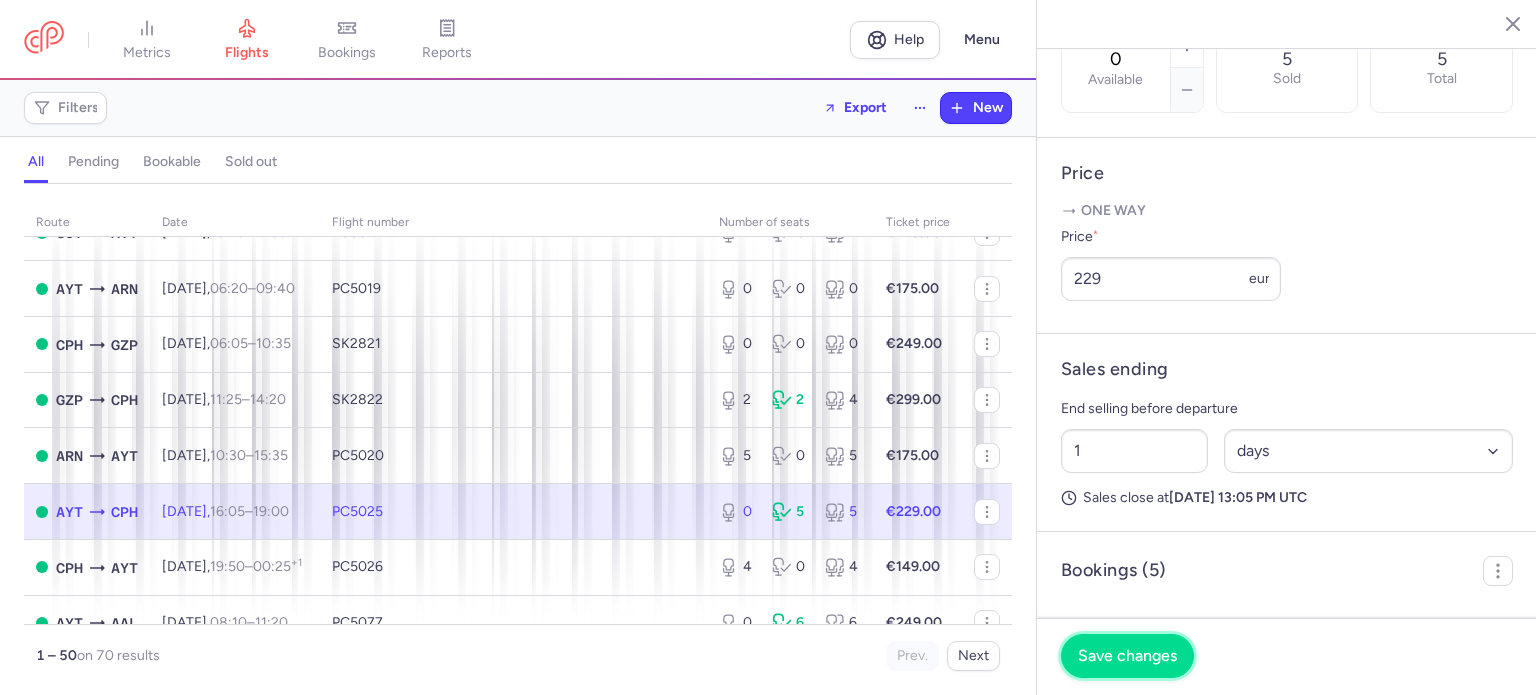 click on "Save changes" at bounding box center [1127, 656] 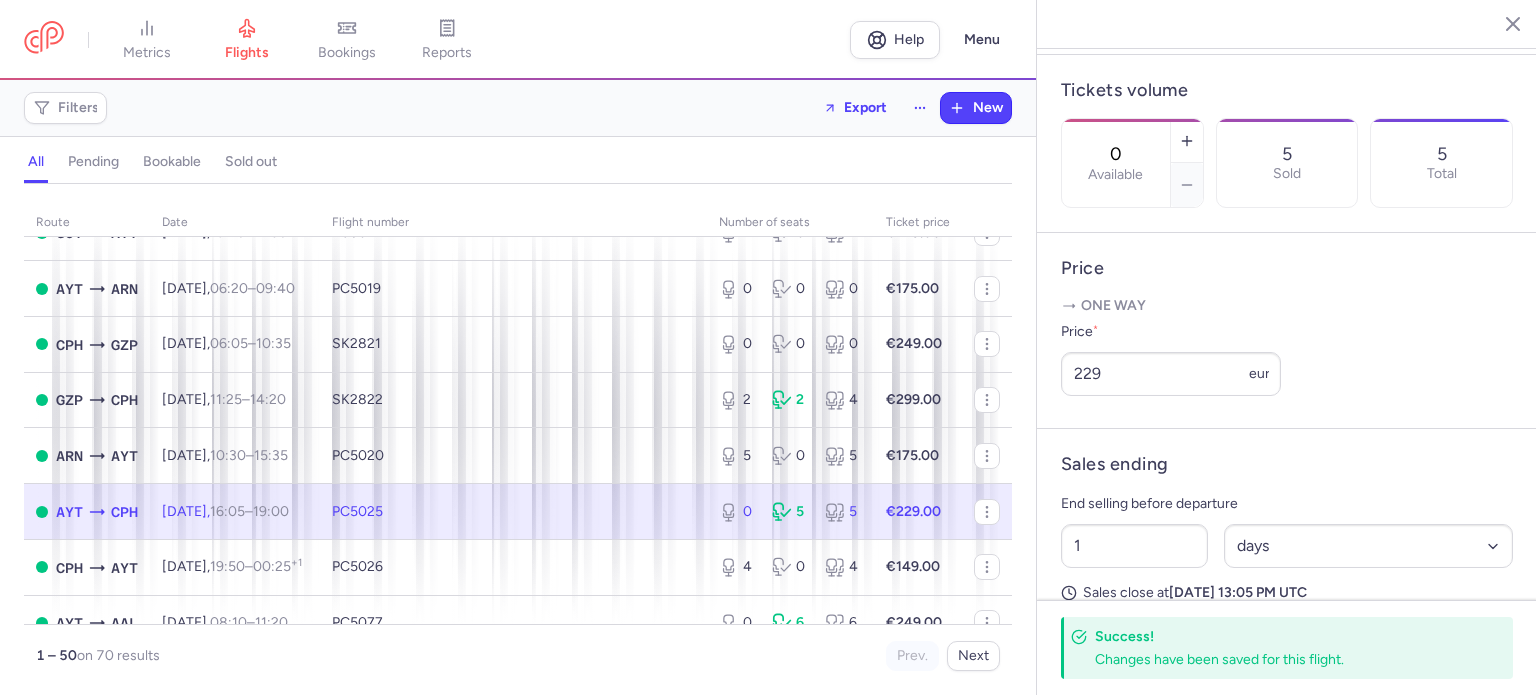 scroll, scrollTop: 579, scrollLeft: 0, axis: vertical 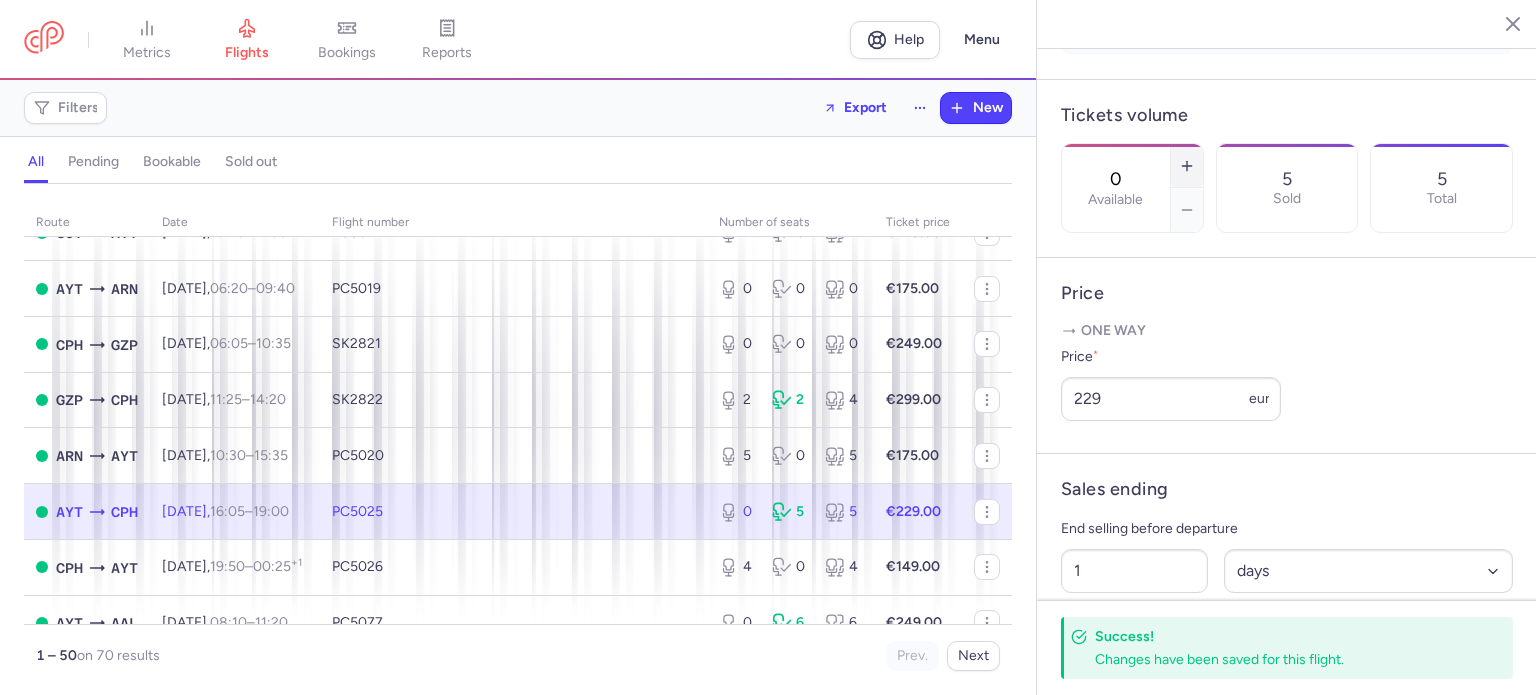 click 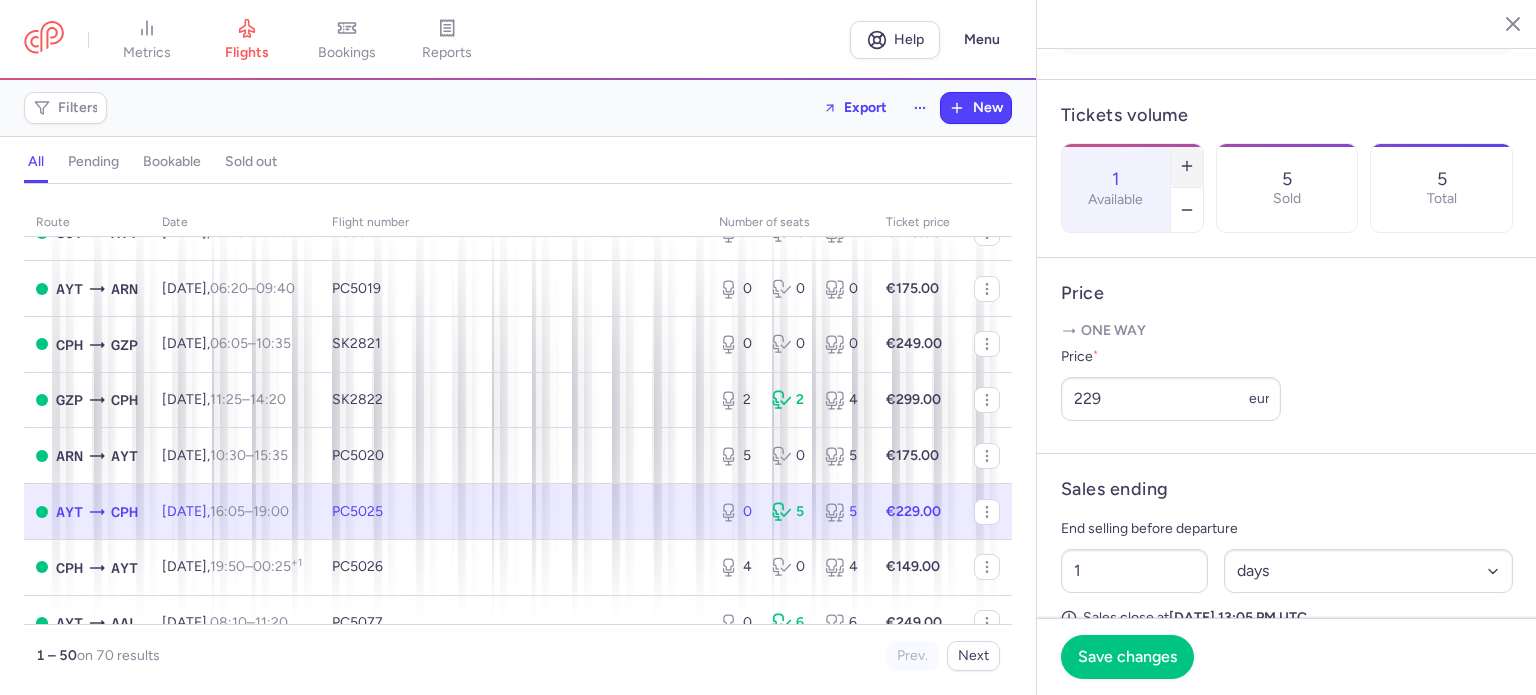 click 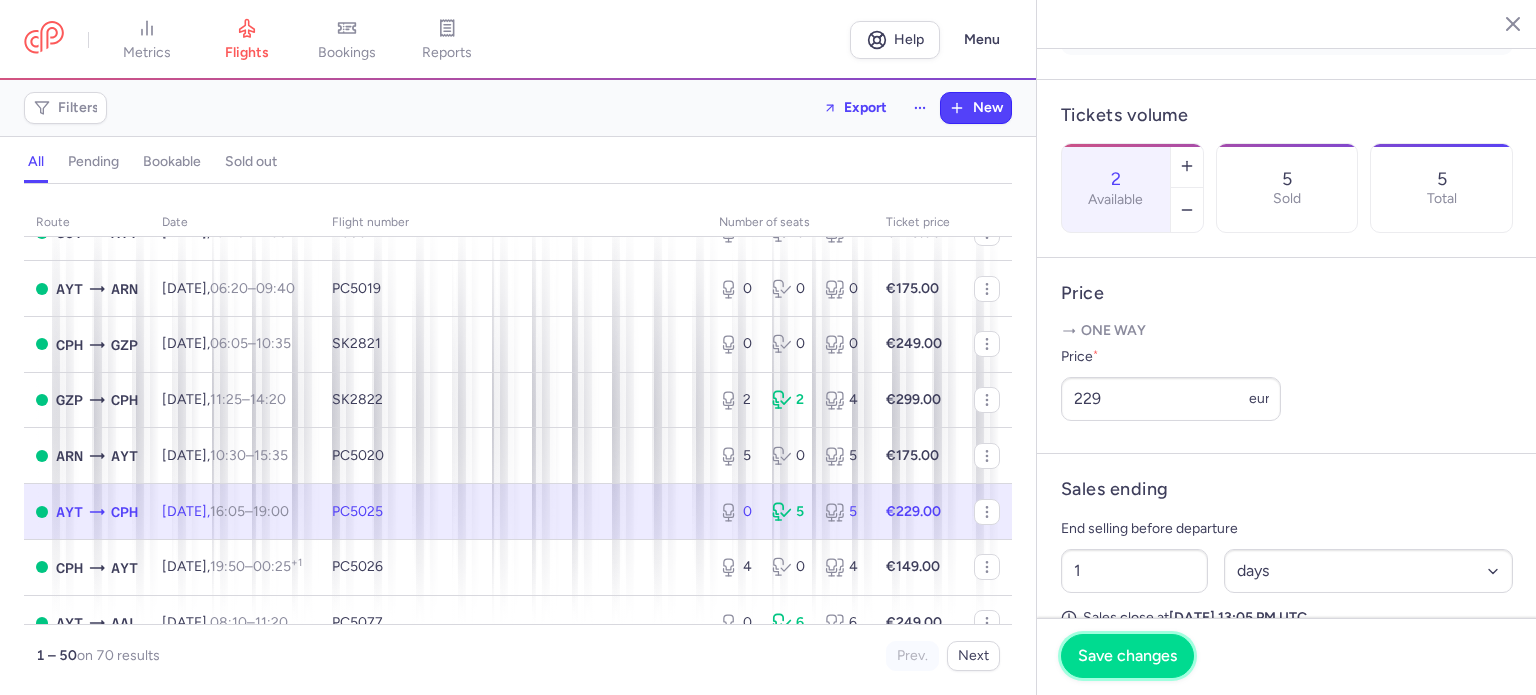 click on "Save changes" at bounding box center (1127, 656) 